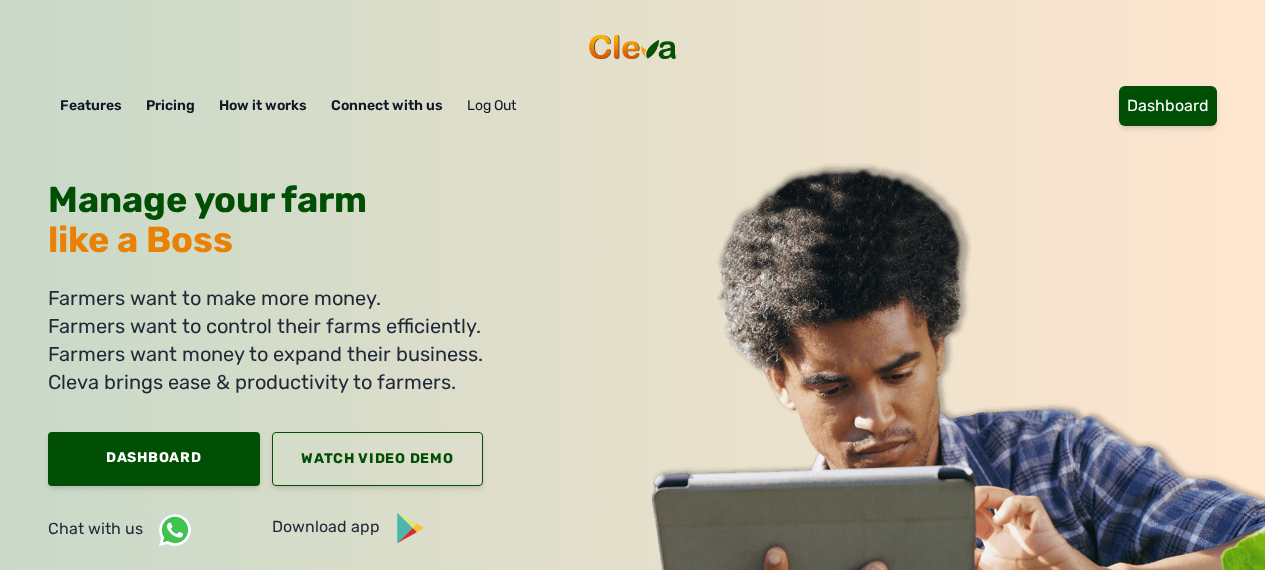 scroll, scrollTop: 0, scrollLeft: 0, axis: both 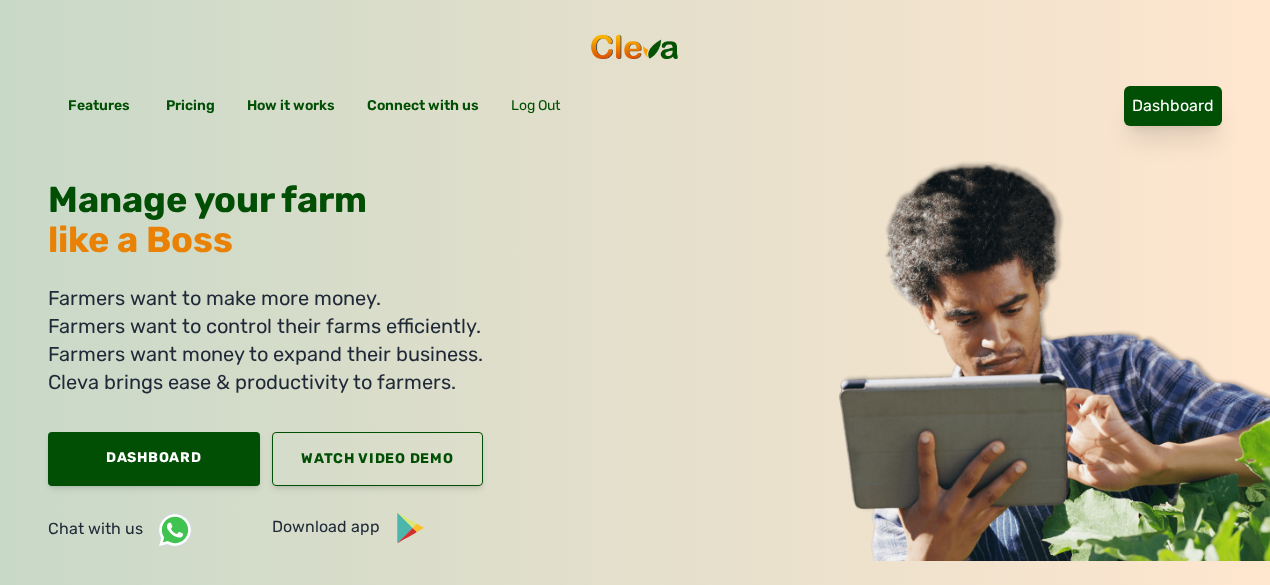 click on "Dashboard" at bounding box center (1173, 106) 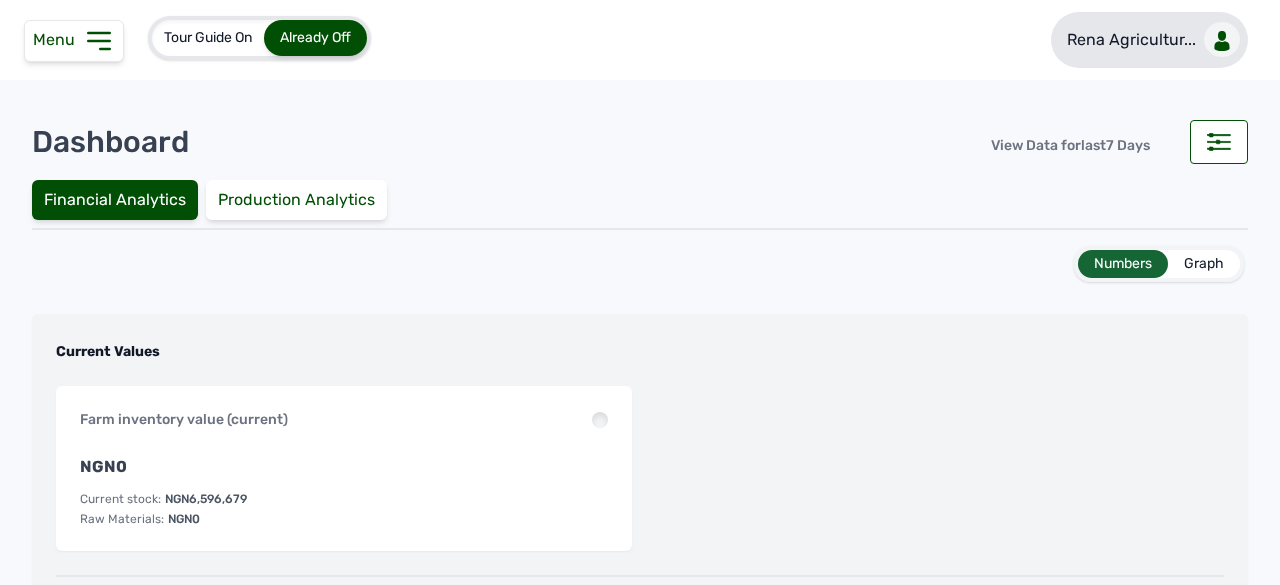 click on "Rena Agricultur..." at bounding box center (1131, 40) 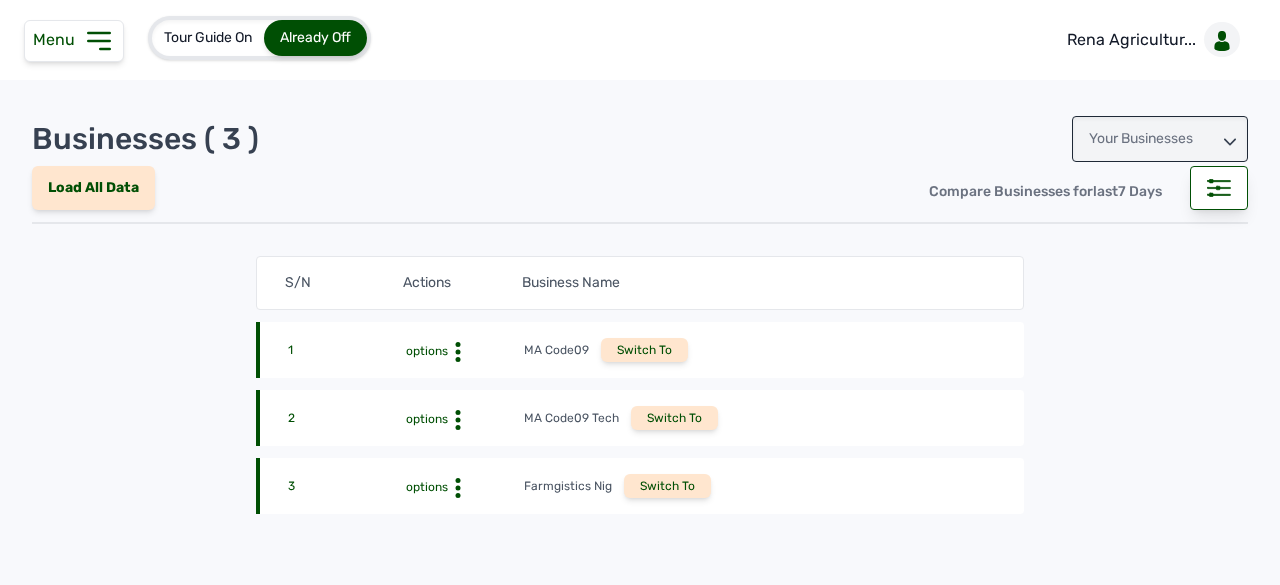 click on "Your Businesses" at bounding box center (1160, 139) 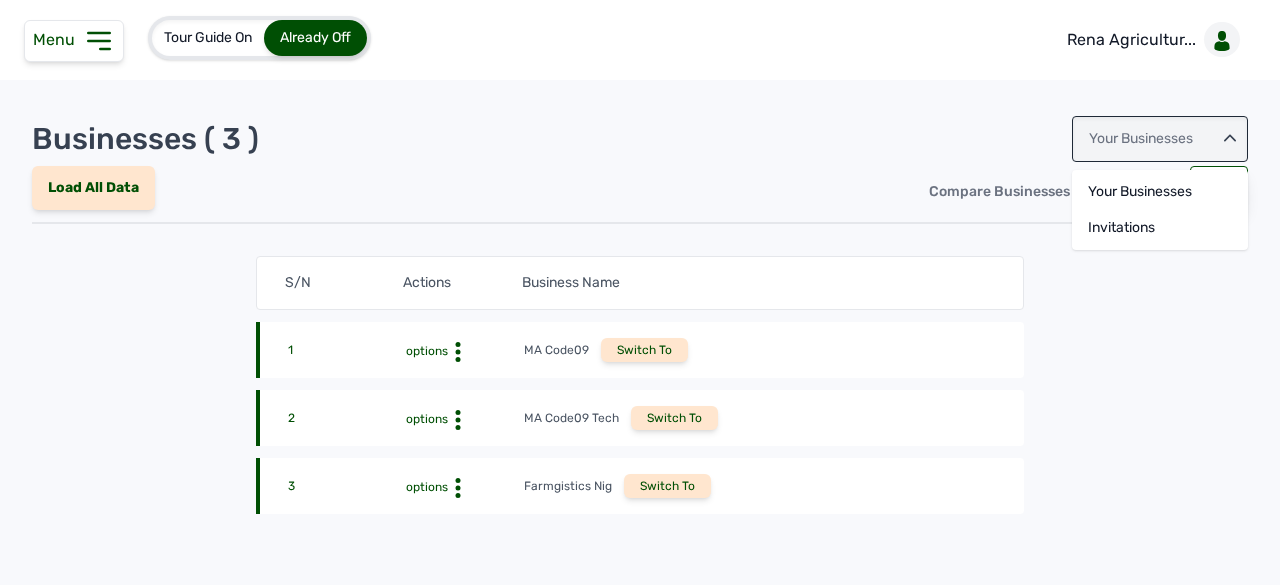 click on "[FIELD]" 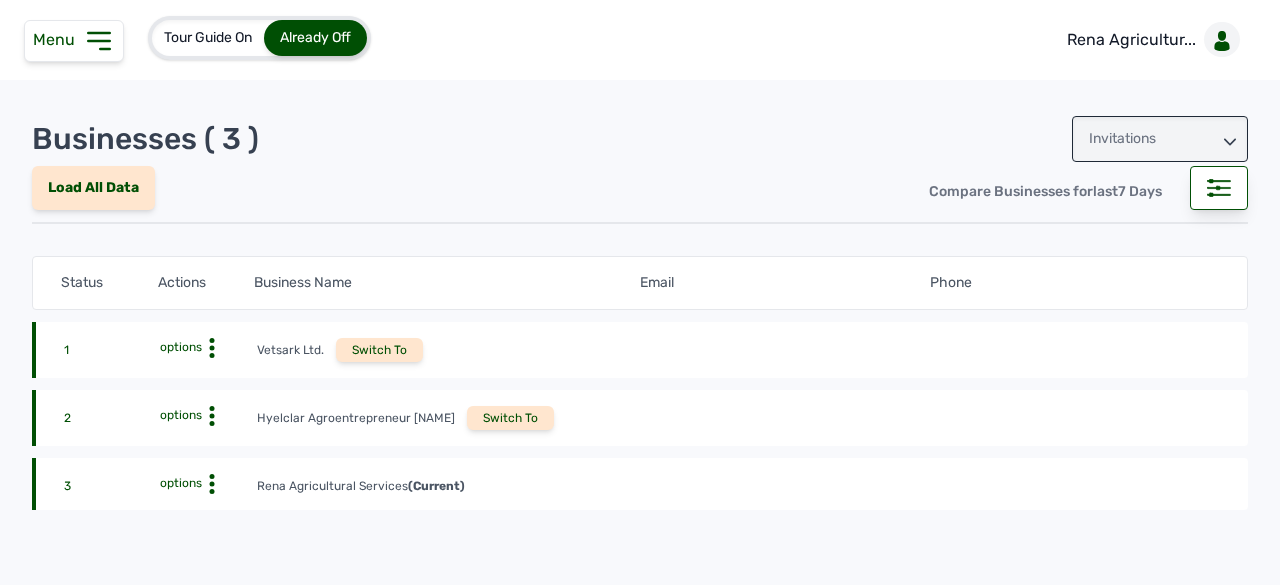 click on "Switch To" at bounding box center [510, 418] 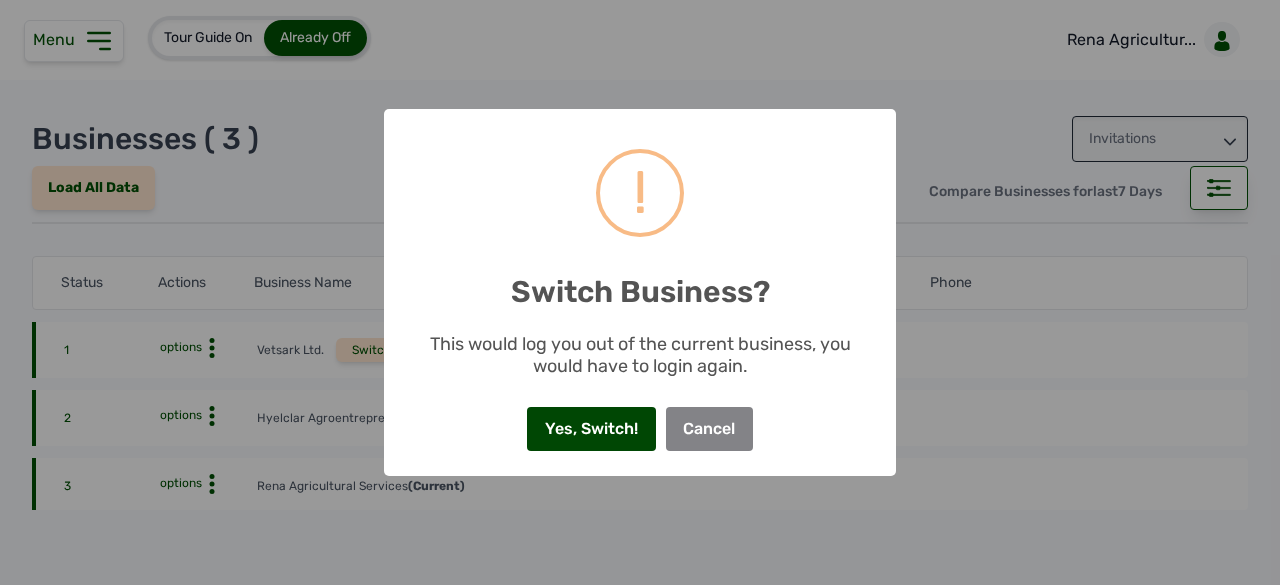 click on "Yes, Switch!" at bounding box center [591, 429] 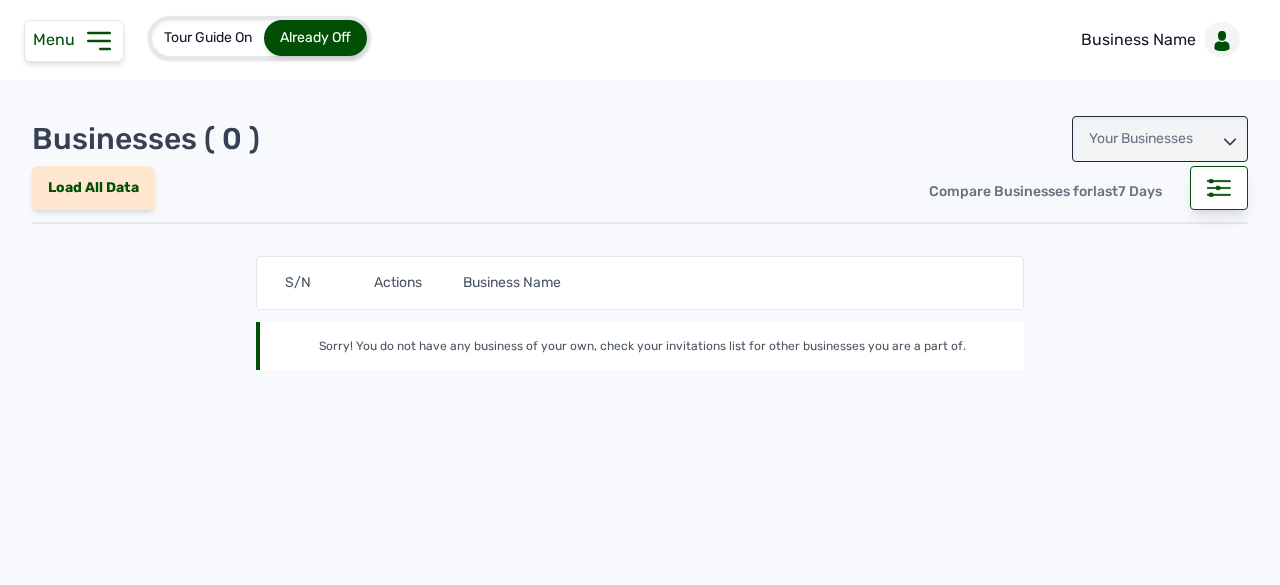 scroll, scrollTop: 0, scrollLeft: 0, axis: both 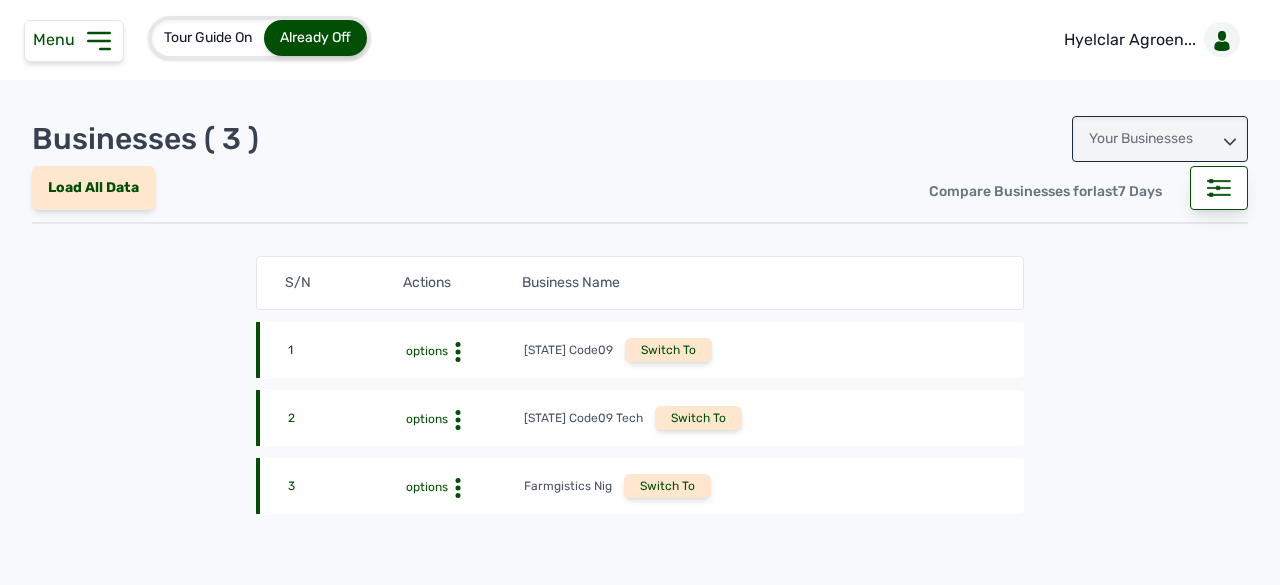 click 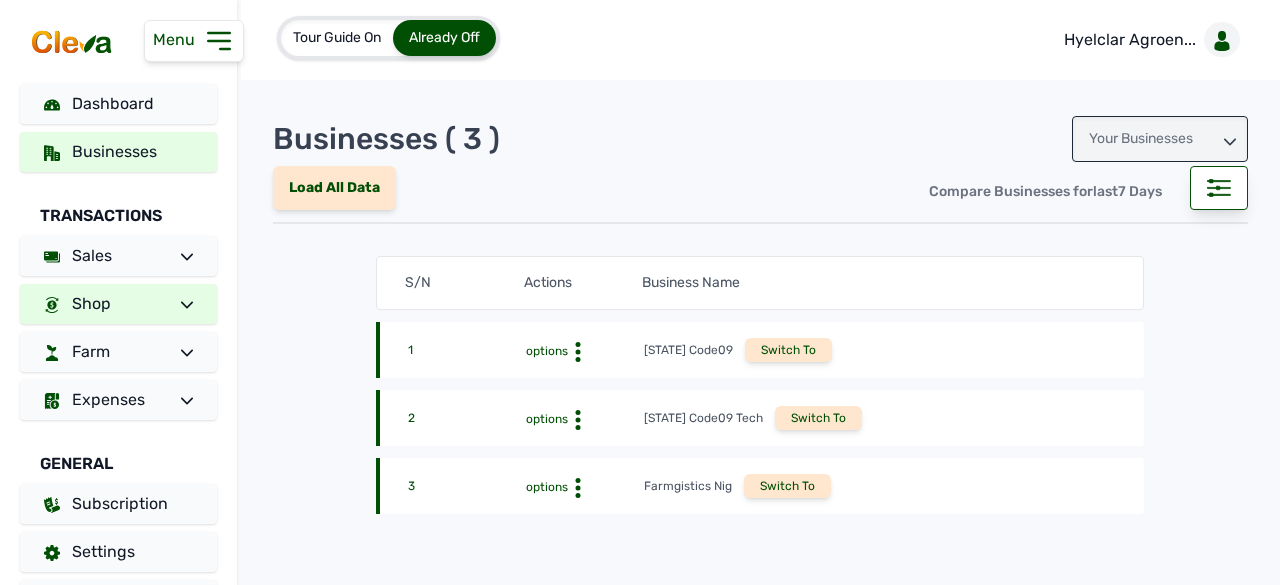 click on "Shop" at bounding box center [118, 304] 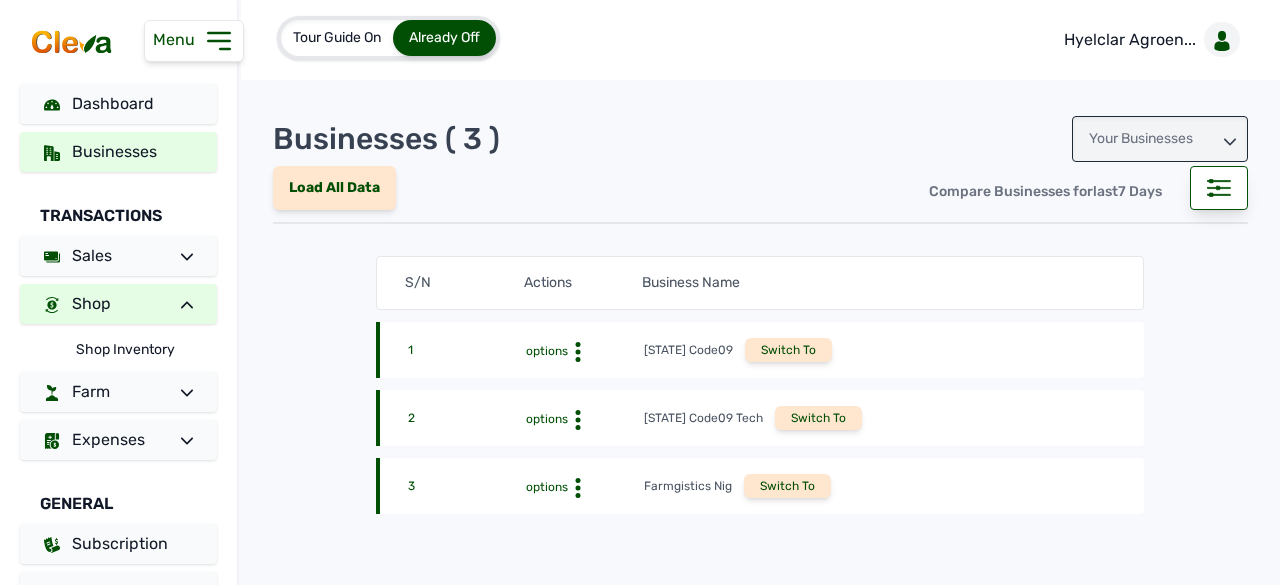 click on "Shop" at bounding box center (118, 304) 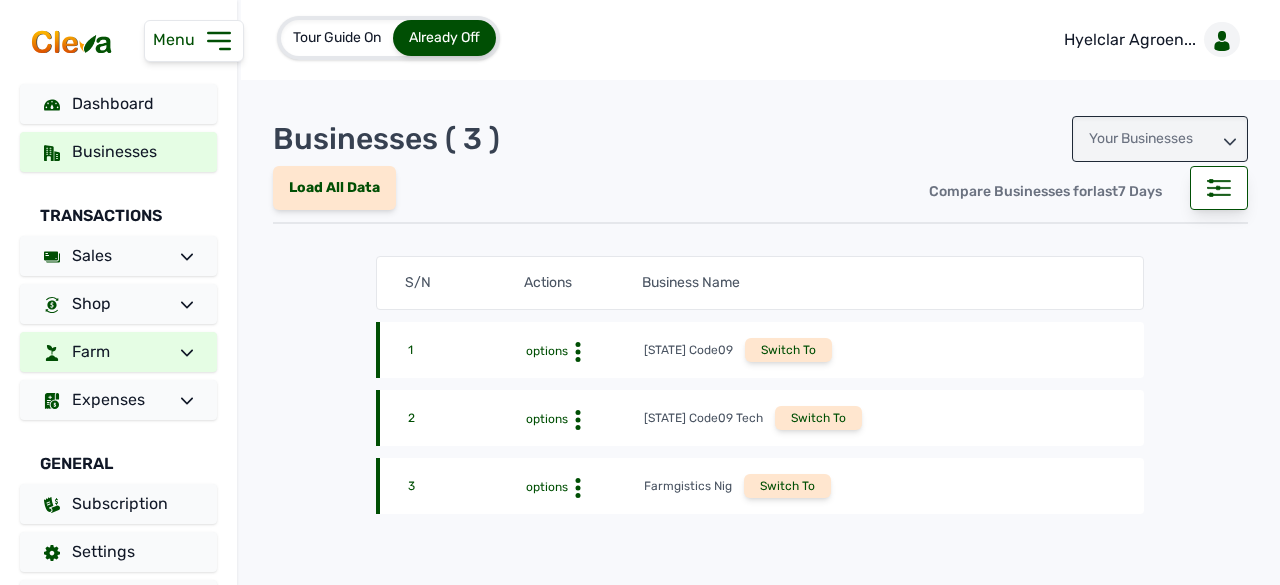 click on "Farm" at bounding box center [118, 352] 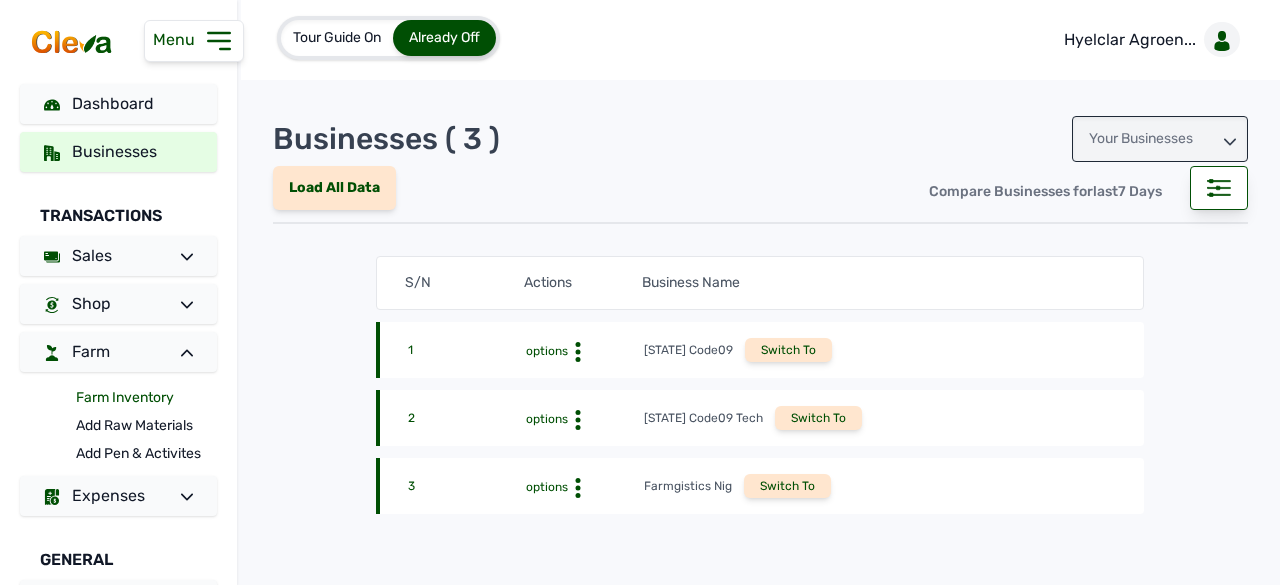 click on "Farm Inventory" at bounding box center [146, 398] 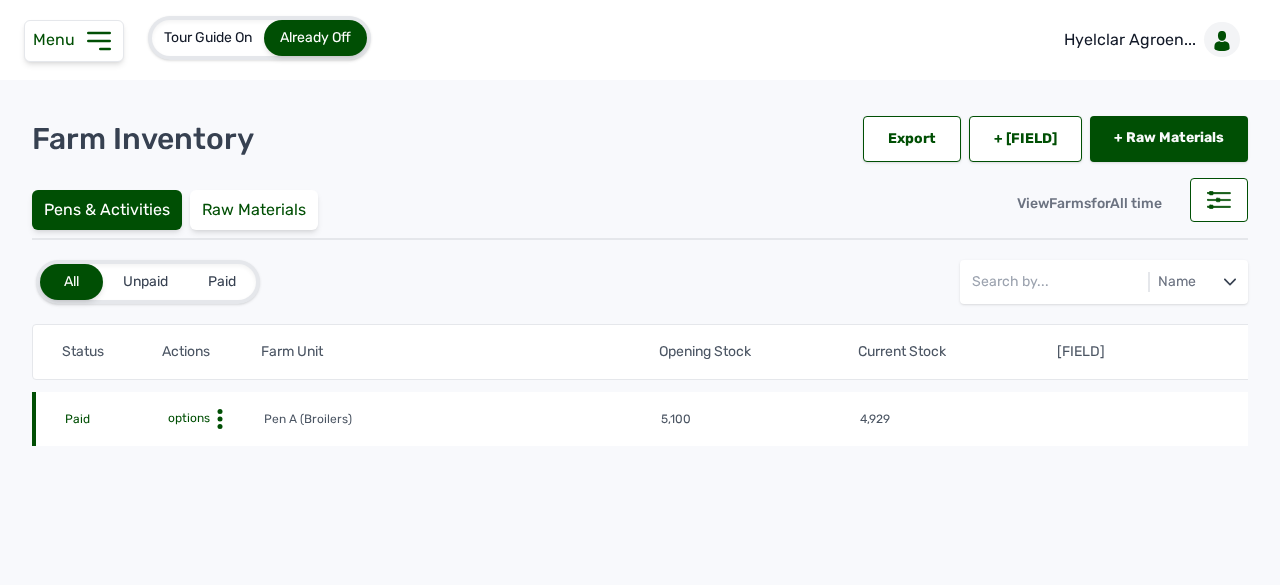 click on "options" at bounding box center (187, 418) 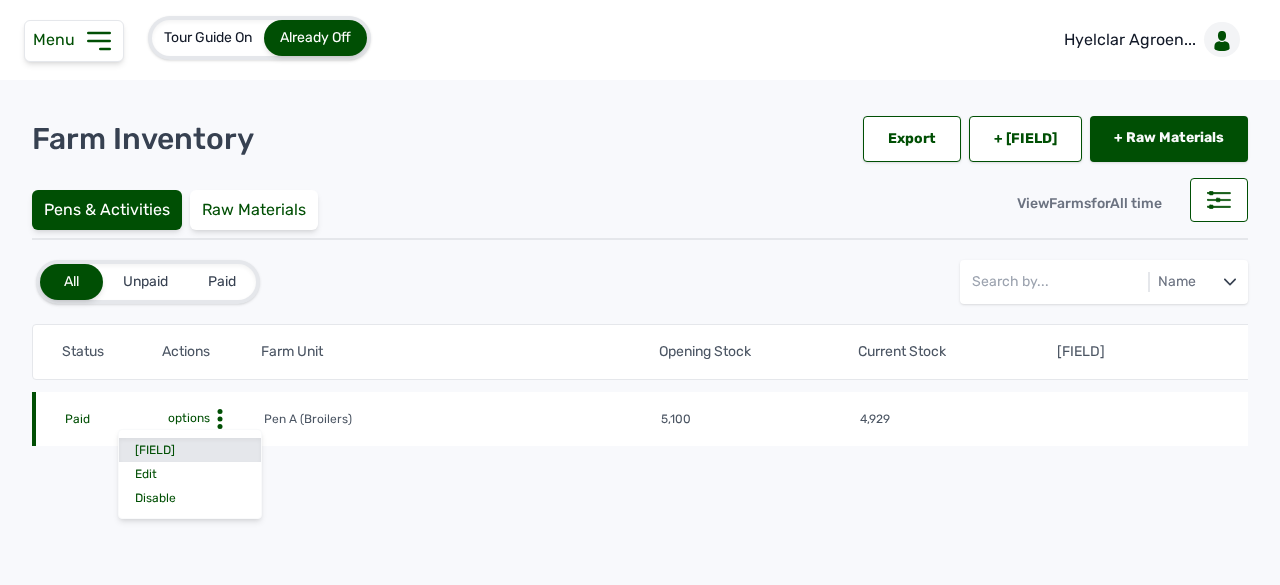 click on "Farm Activities" at bounding box center (190, 450) 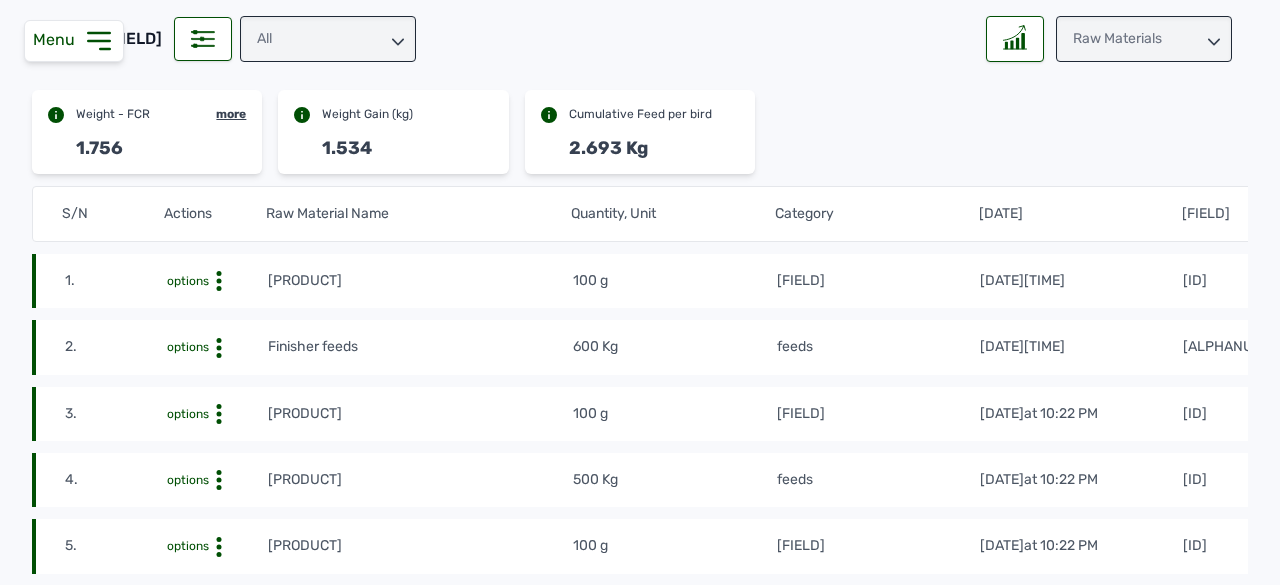 scroll, scrollTop: 100, scrollLeft: 0, axis: vertical 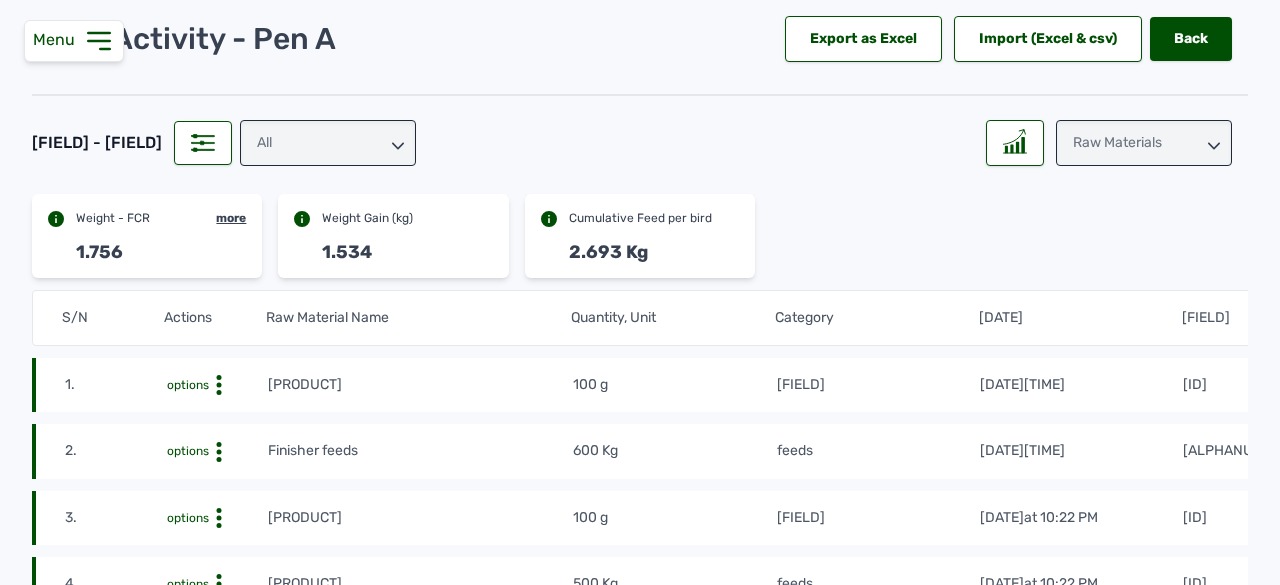 click on "All" at bounding box center (328, 143) 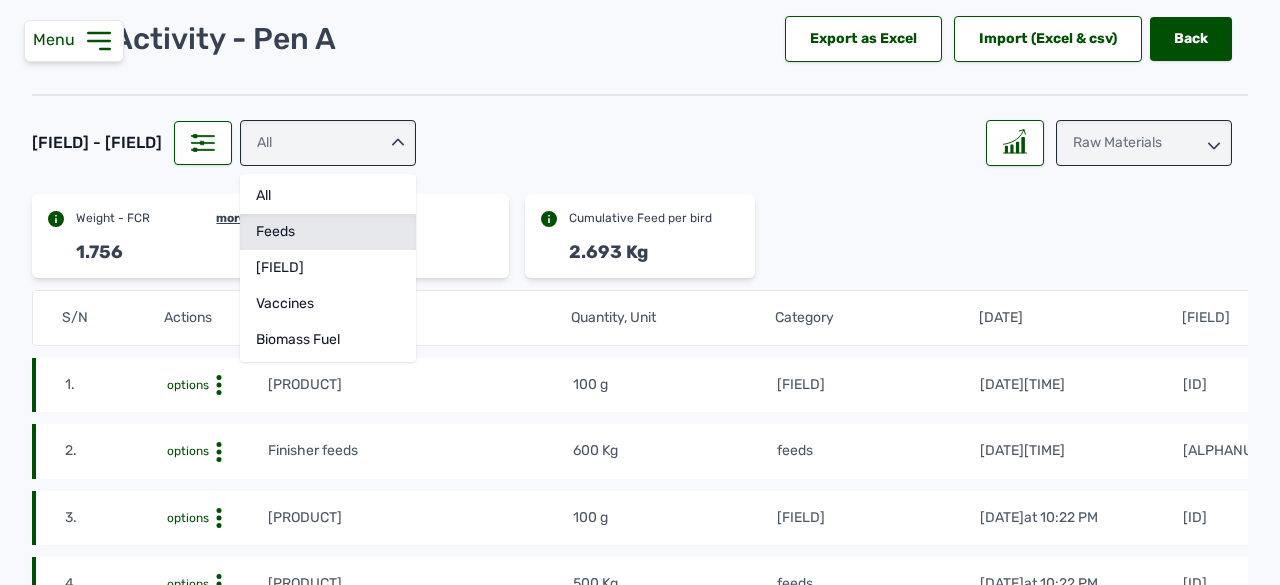 click on "feeds" 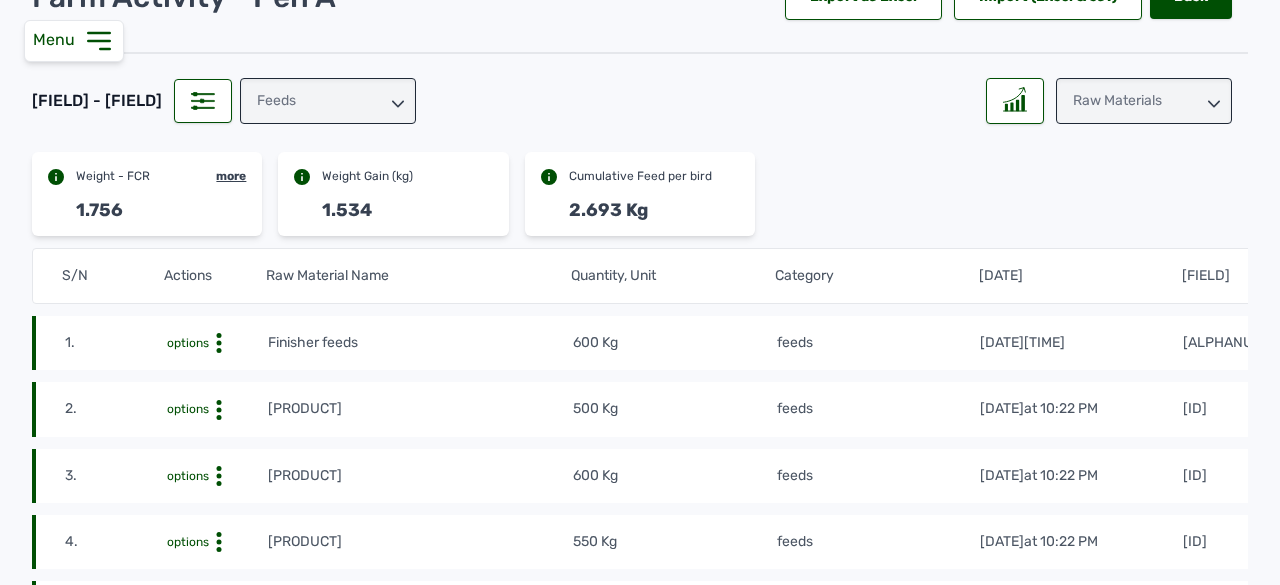 scroll, scrollTop: 0, scrollLeft: 0, axis: both 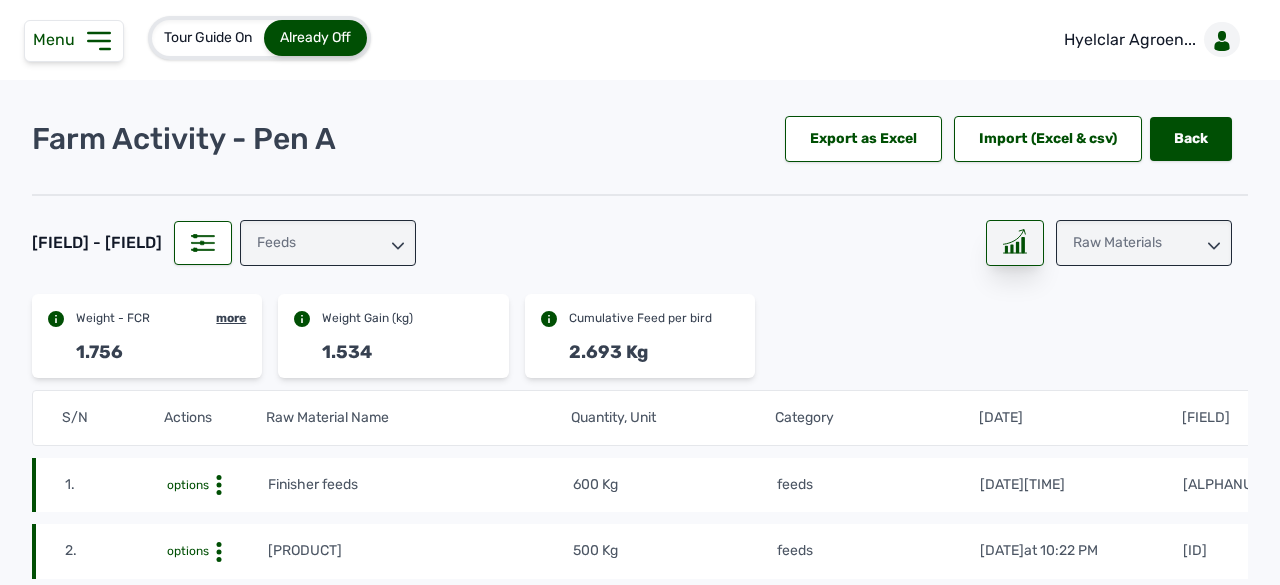 click 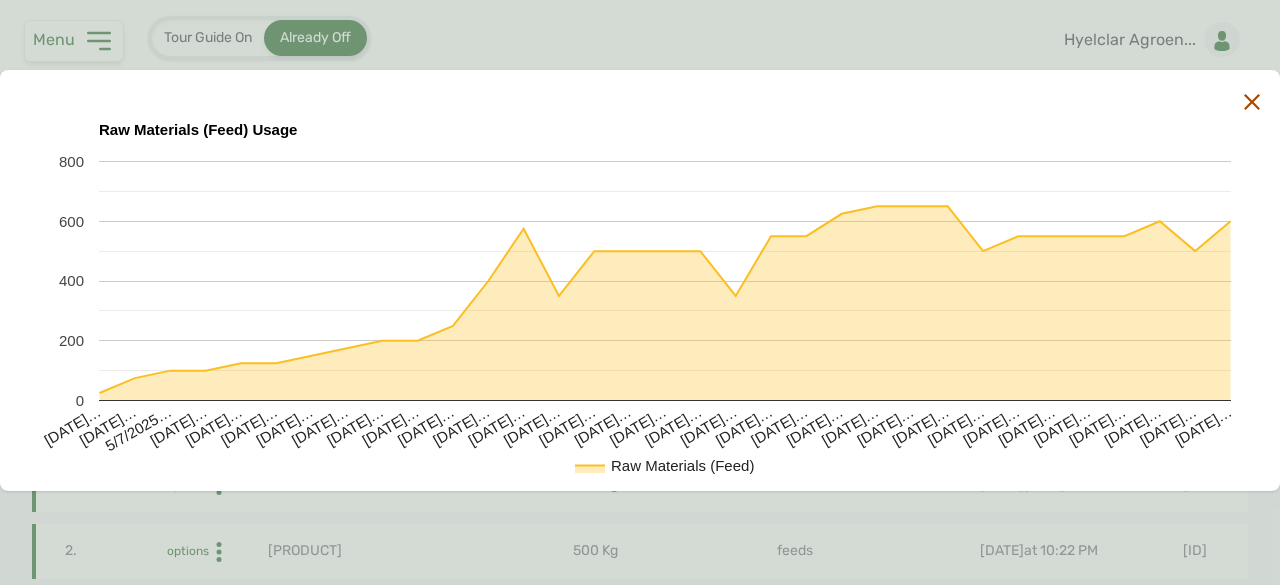 click at bounding box center (630, 102) 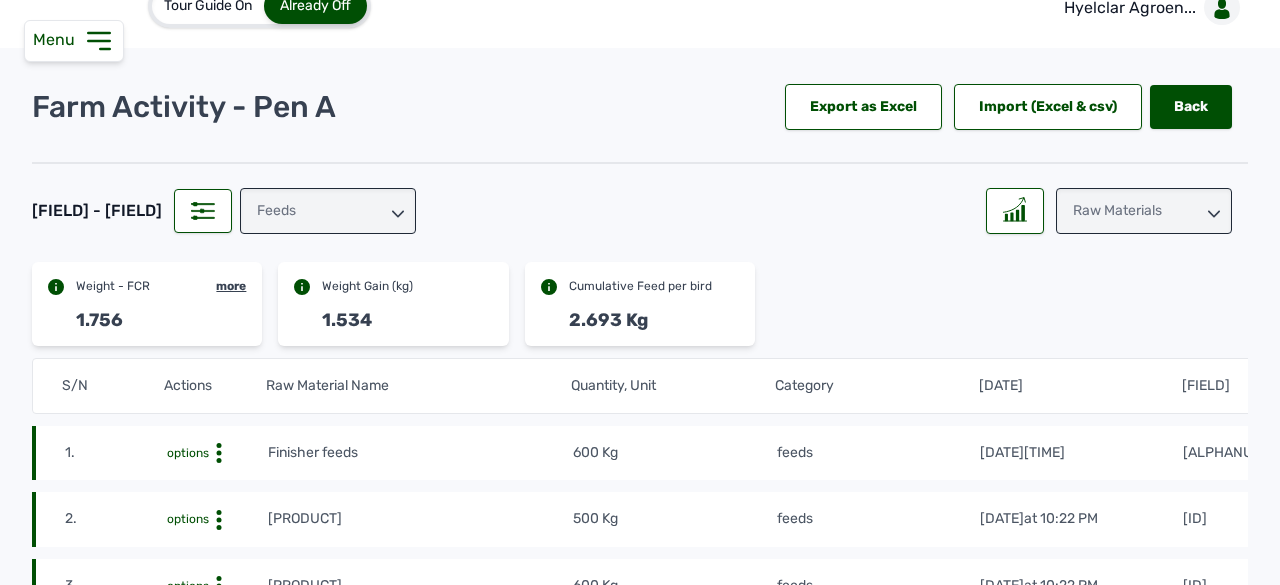 scroll, scrollTop: 0, scrollLeft: 0, axis: both 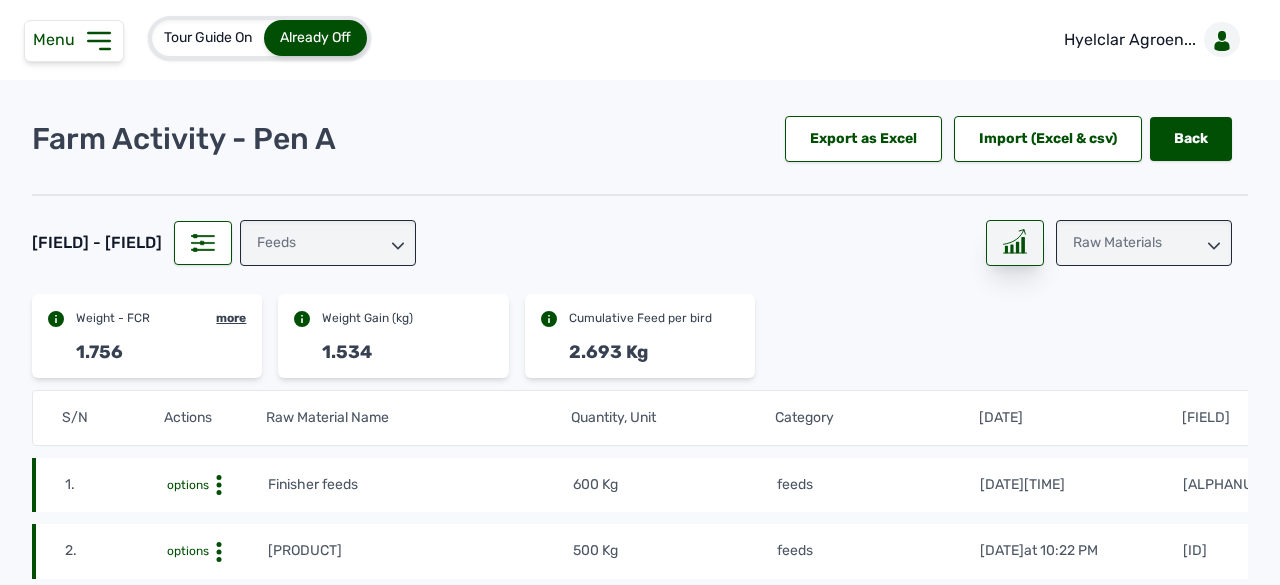 click at bounding box center (1015, 243) 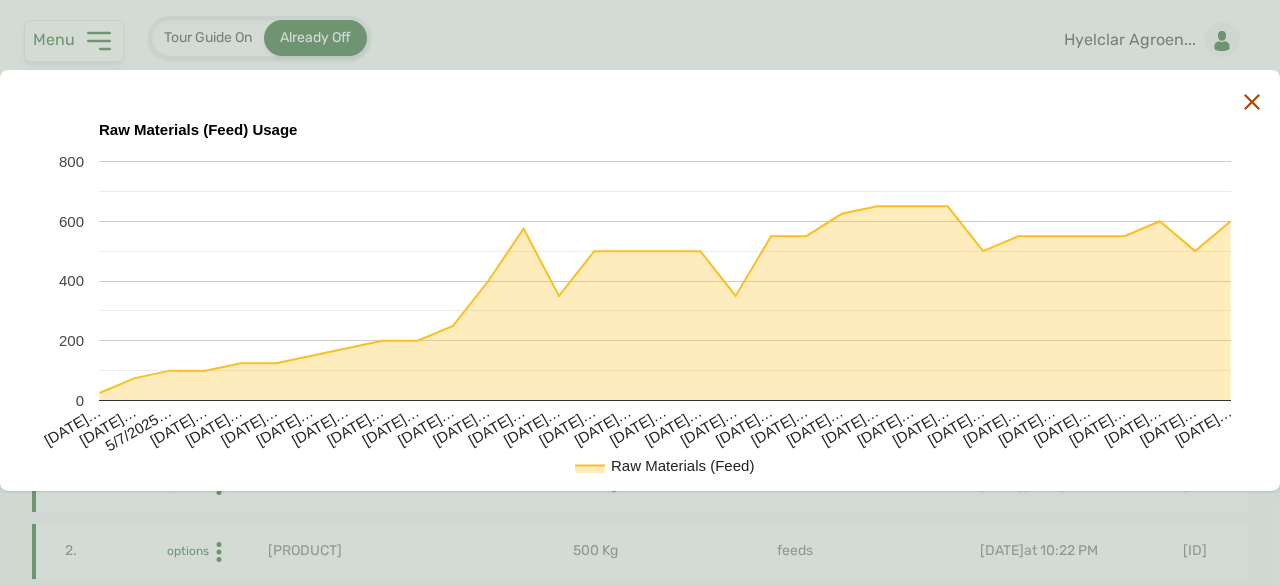 click 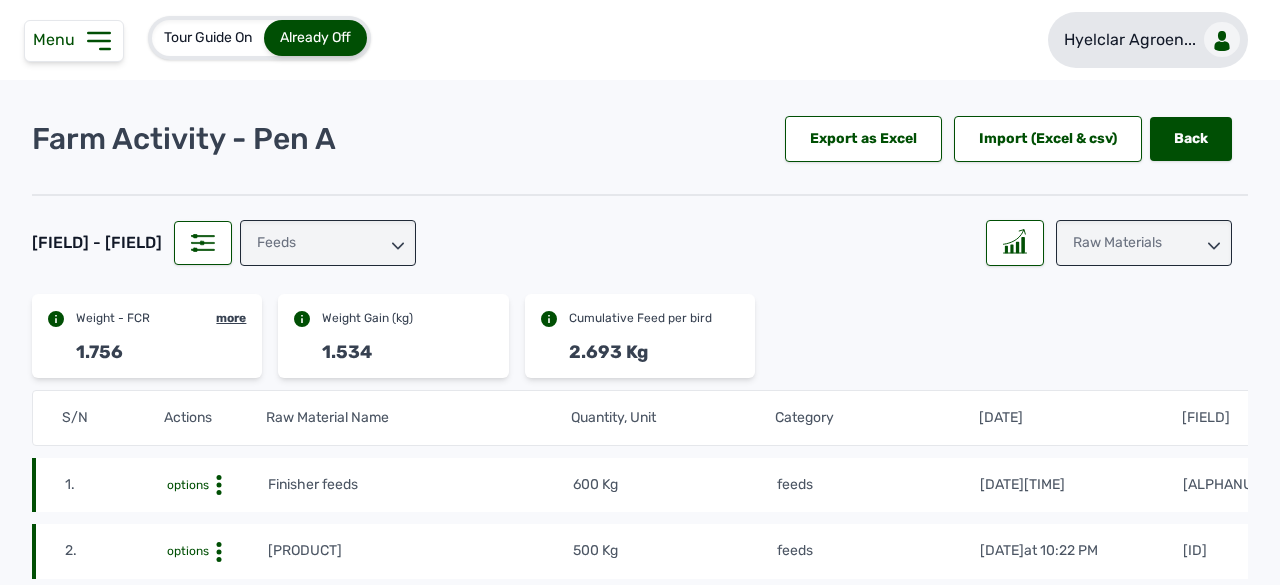 click on "Hyelclar Agroen..." at bounding box center (1148, 40) 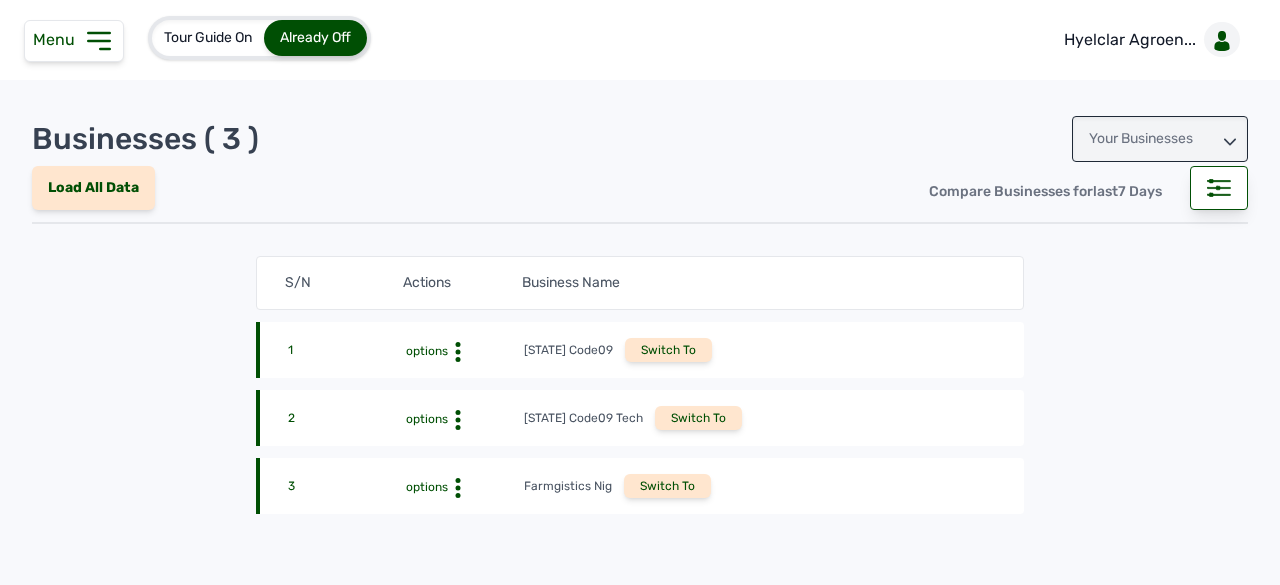 click on "Your Businesses" at bounding box center [1160, 139] 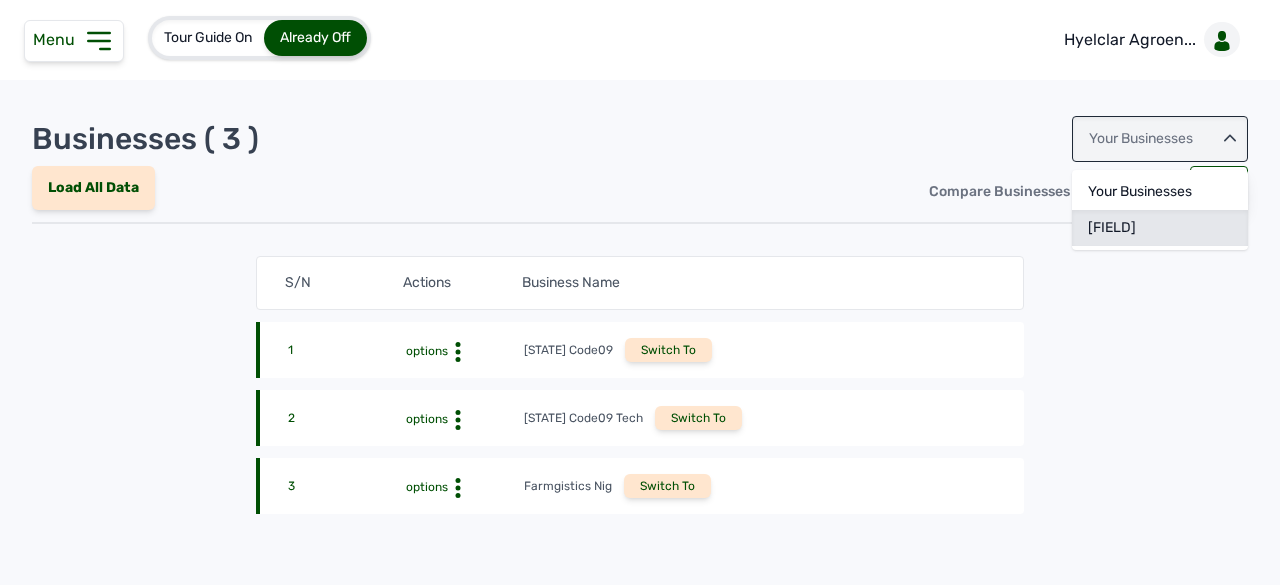 click on "Invitations" 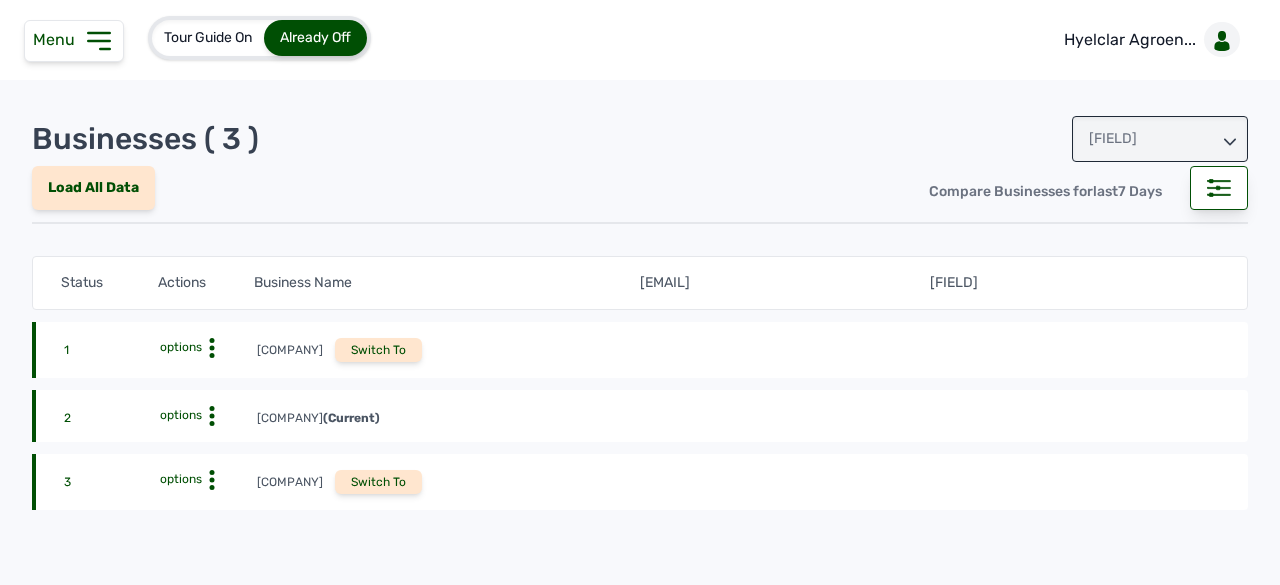 click on "Switch To" at bounding box center [378, 482] 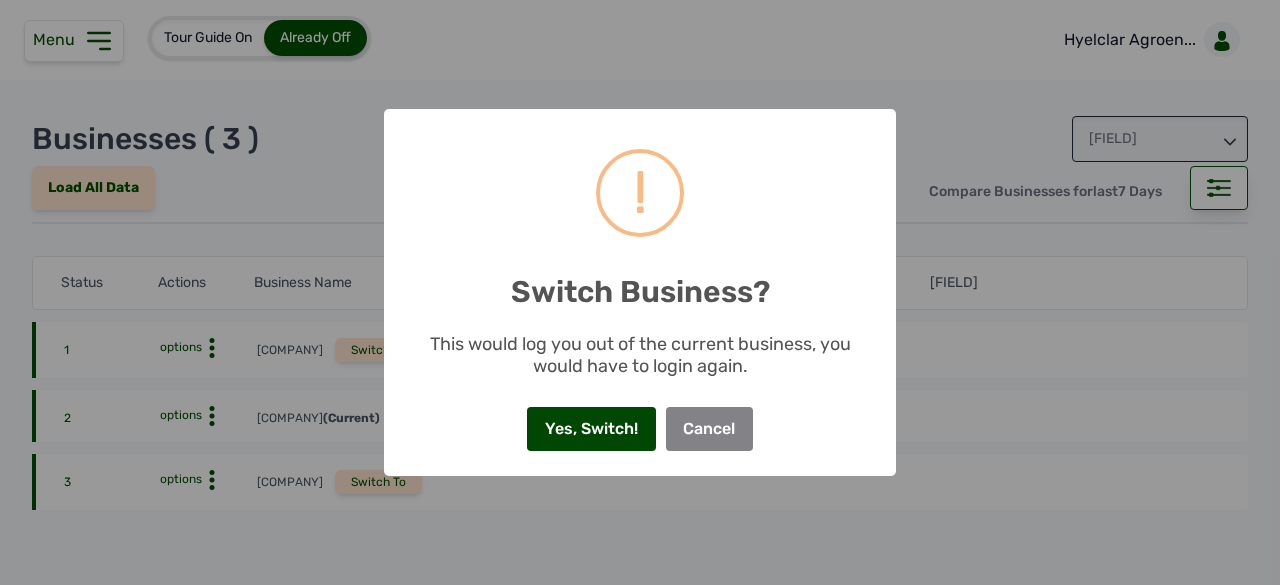 click on "Yes, Switch!" at bounding box center [591, 429] 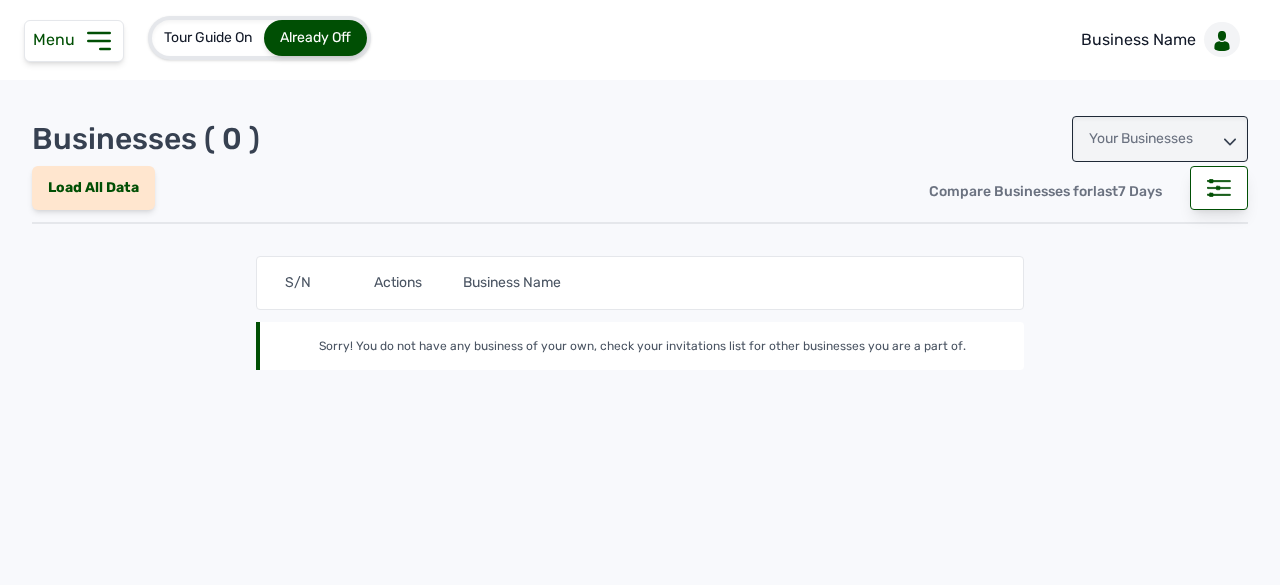 scroll, scrollTop: 0, scrollLeft: 0, axis: both 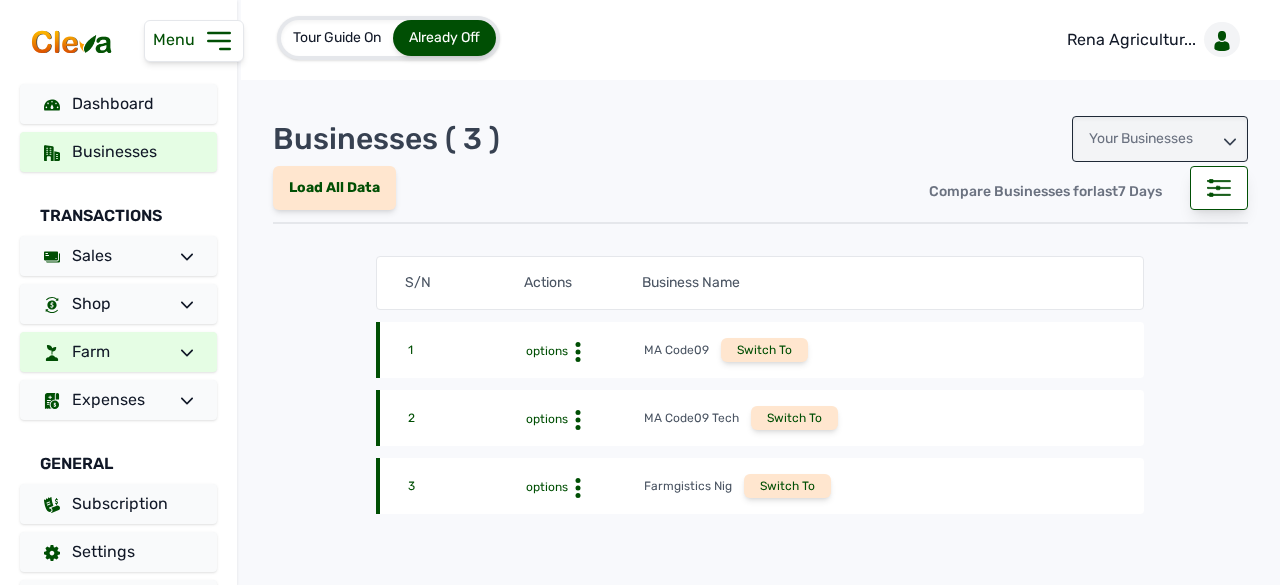 click at bounding box center (179, 352) 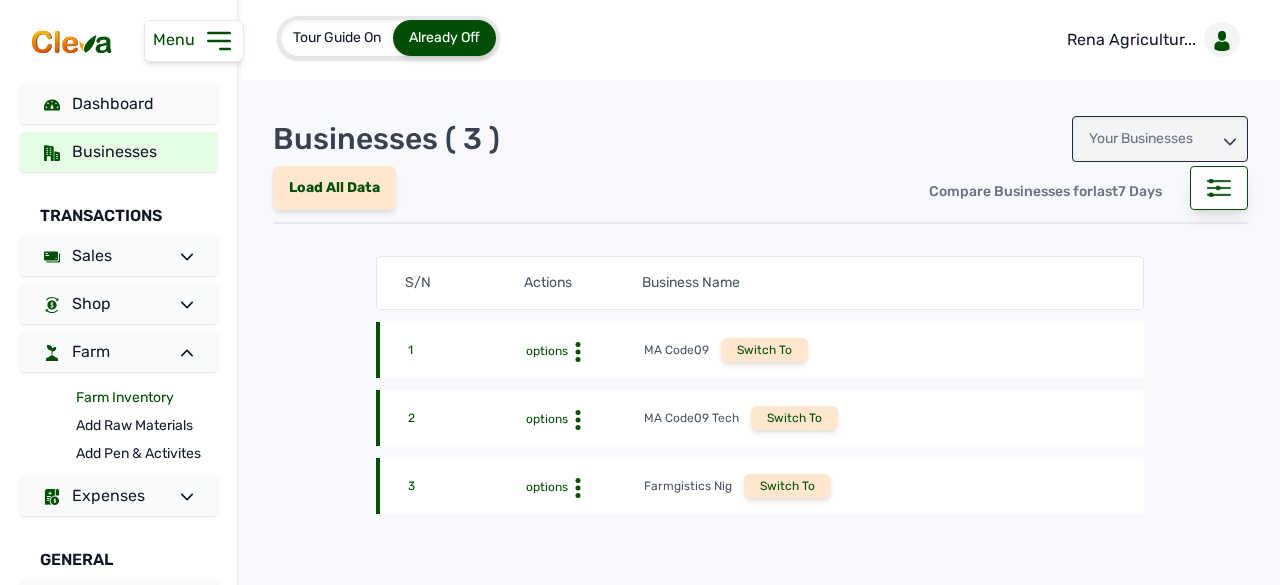 click on "Farm Inventory" at bounding box center (146, 398) 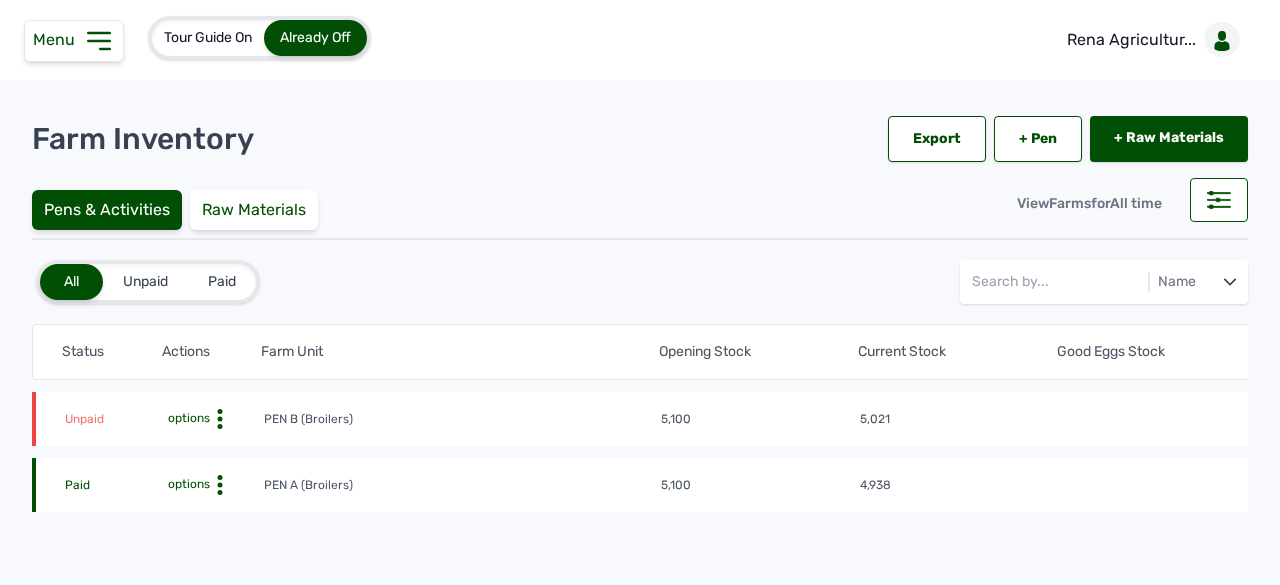 click 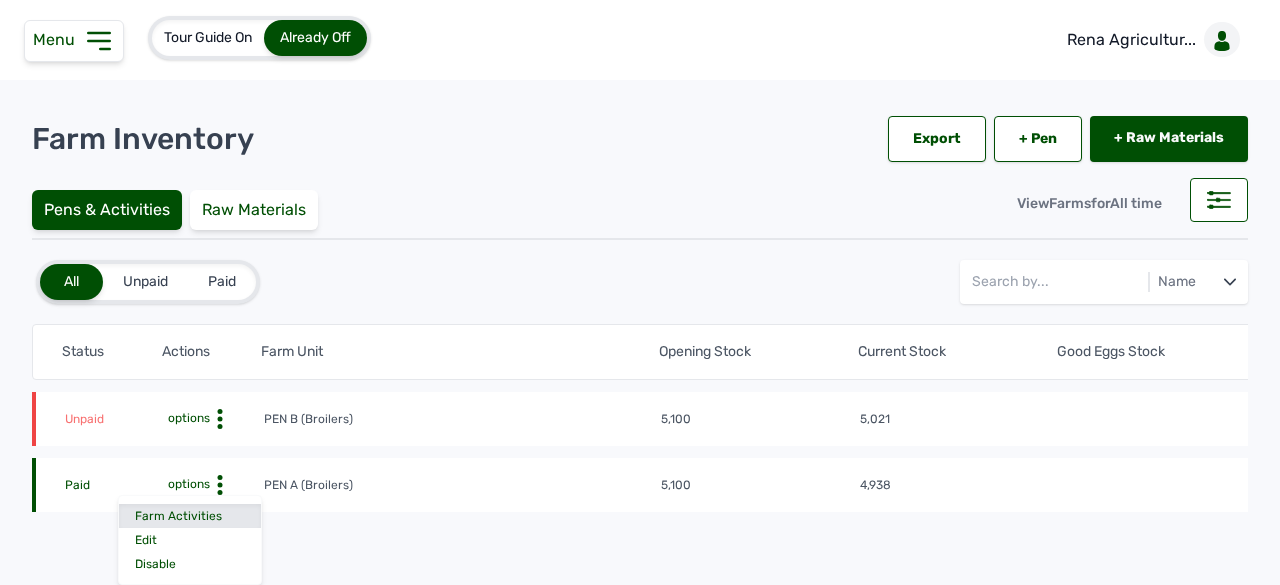 click on "Farm Activities" at bounding box center (190, 516) 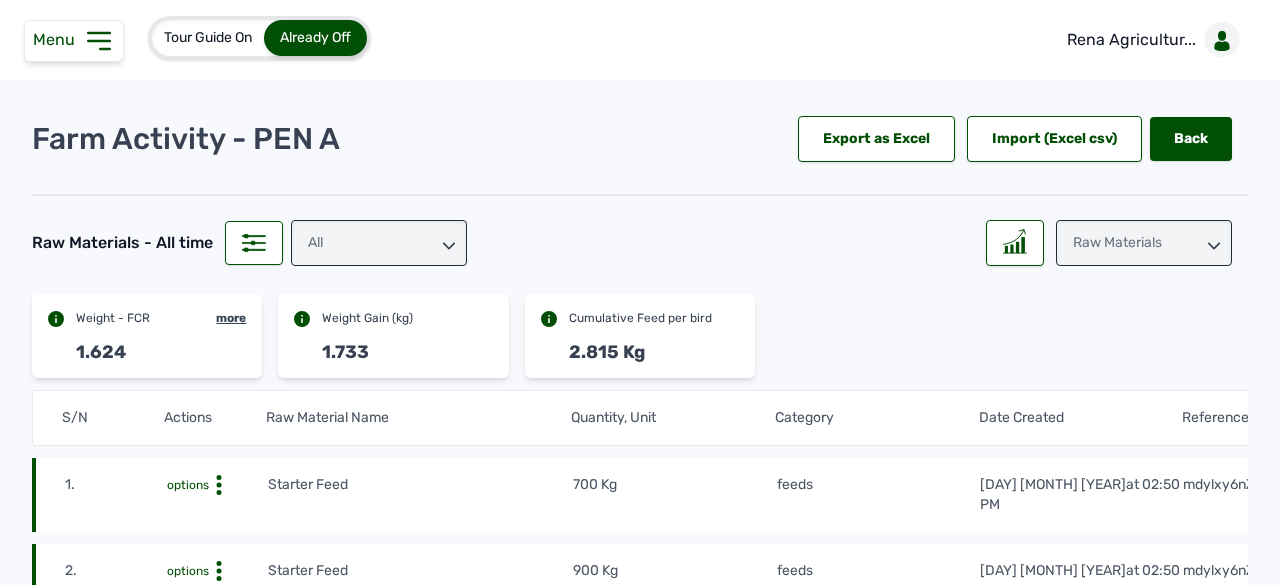 click on "All" at bounding box center [379, 243] 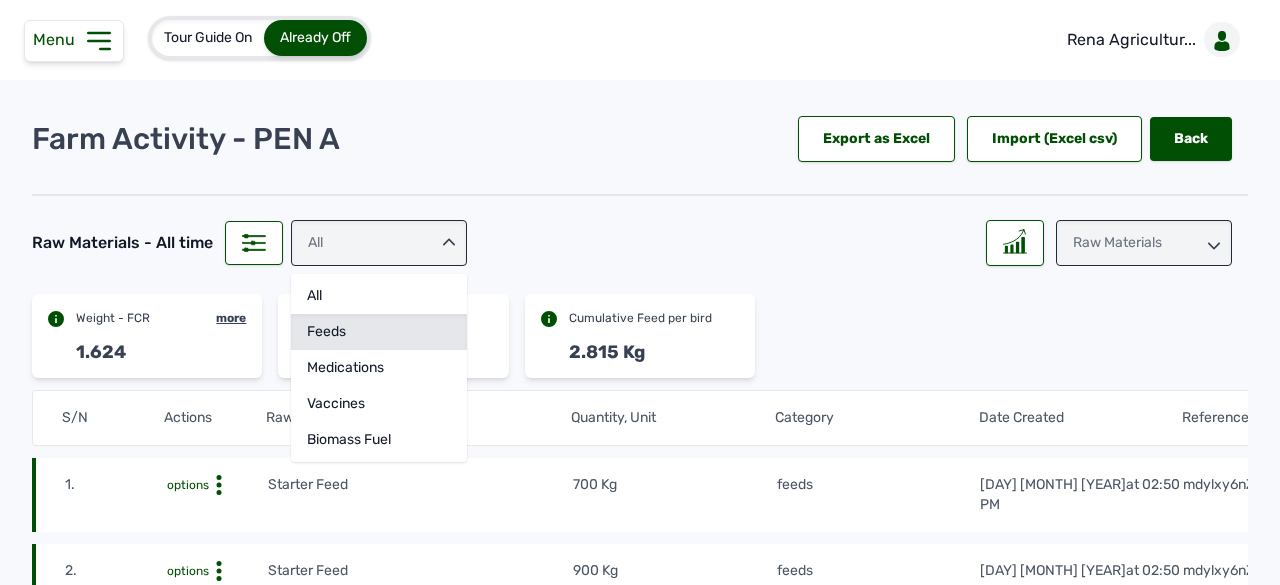 click on "feeds" 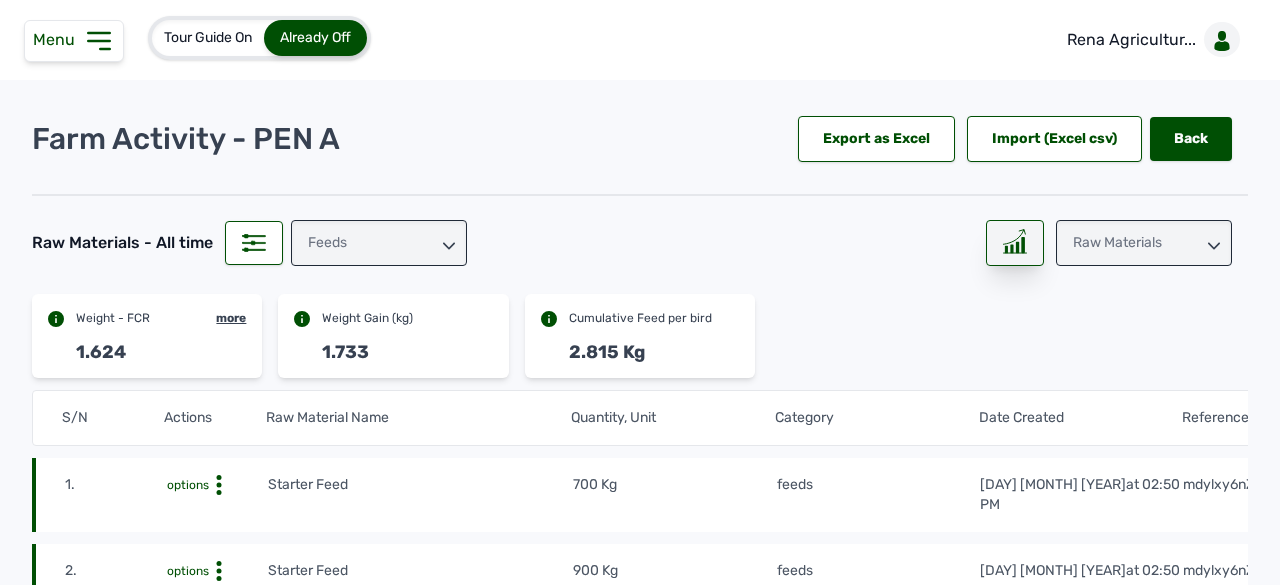 click at bounding box center [1015, 243] 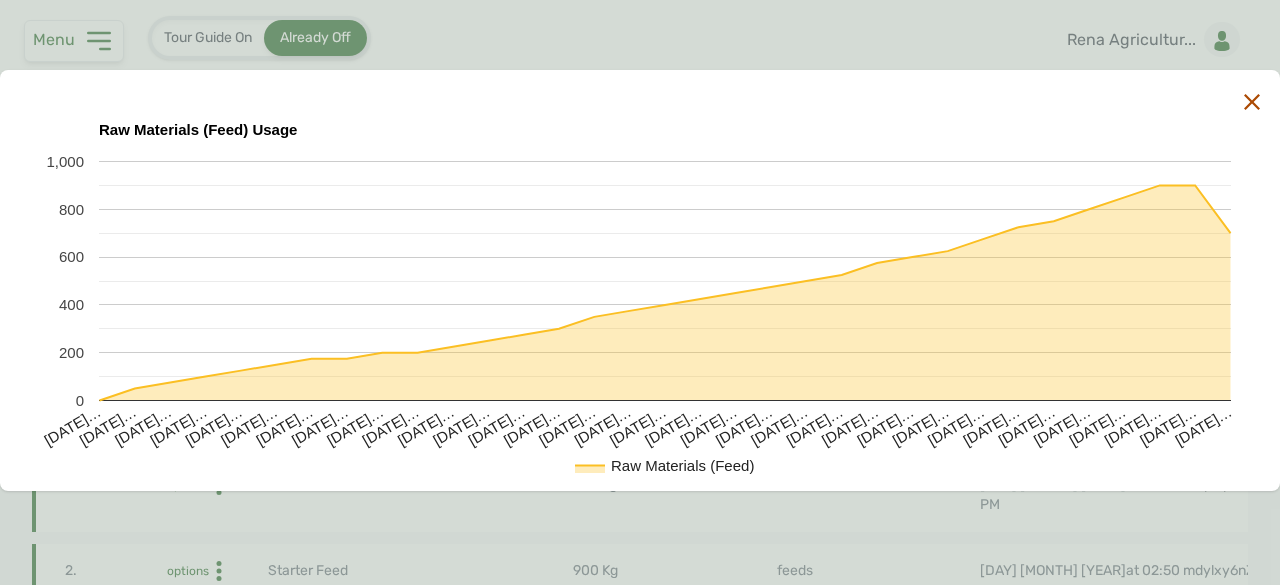 click 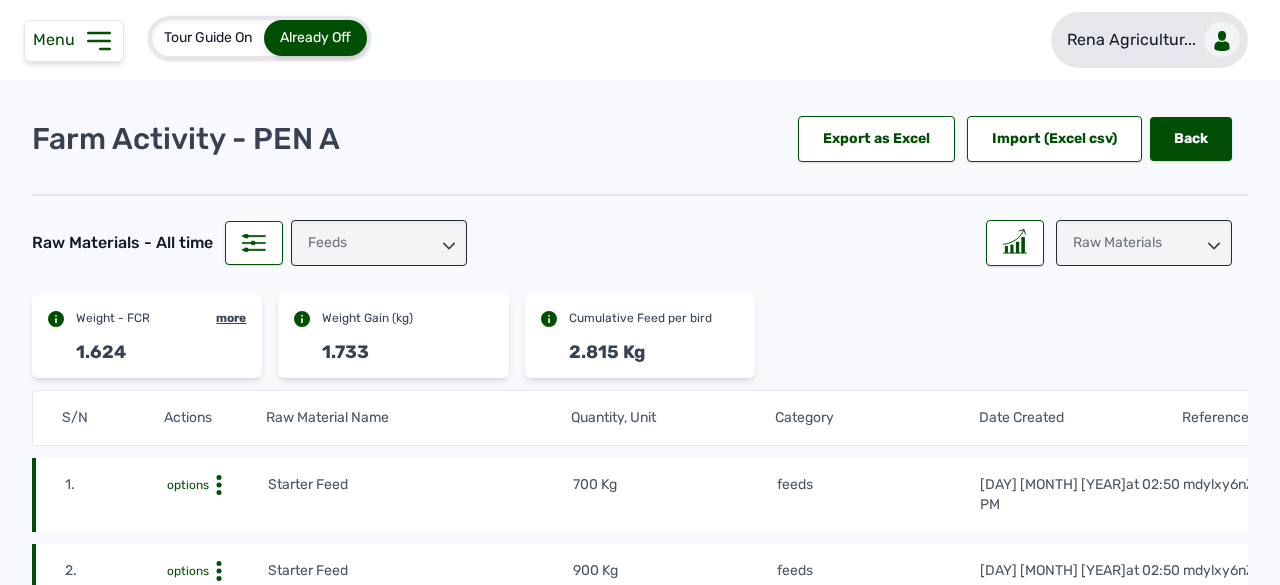 click on "Rena Agricultur..." at bounding box center [1149, 40] 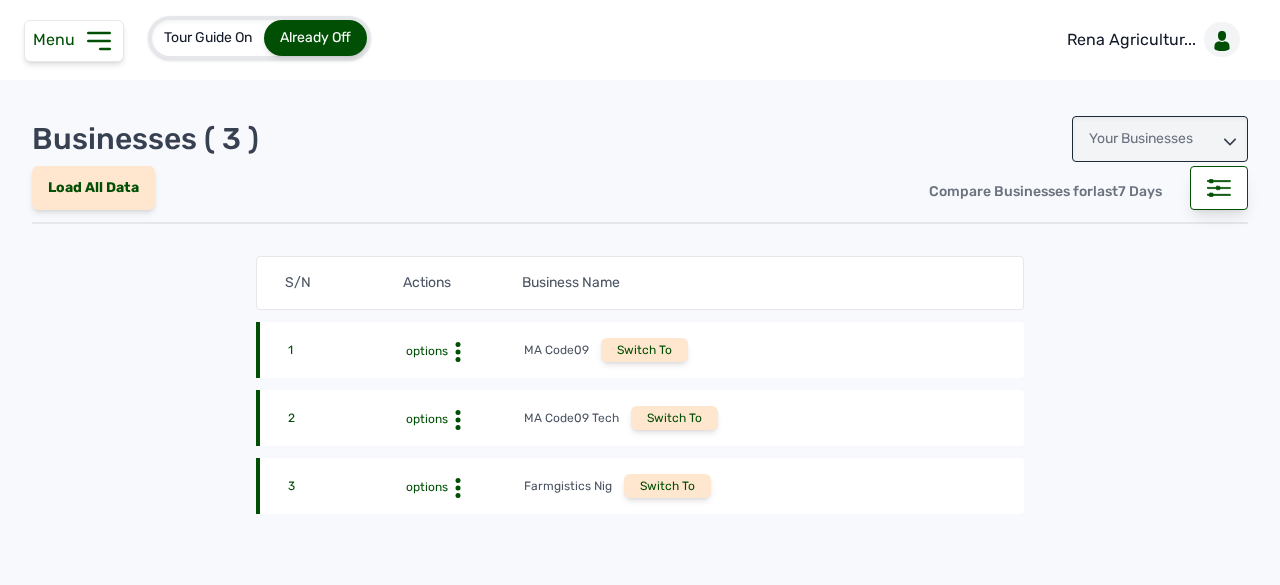 click on "Your Businesses" at bounding box center (1160, 139) 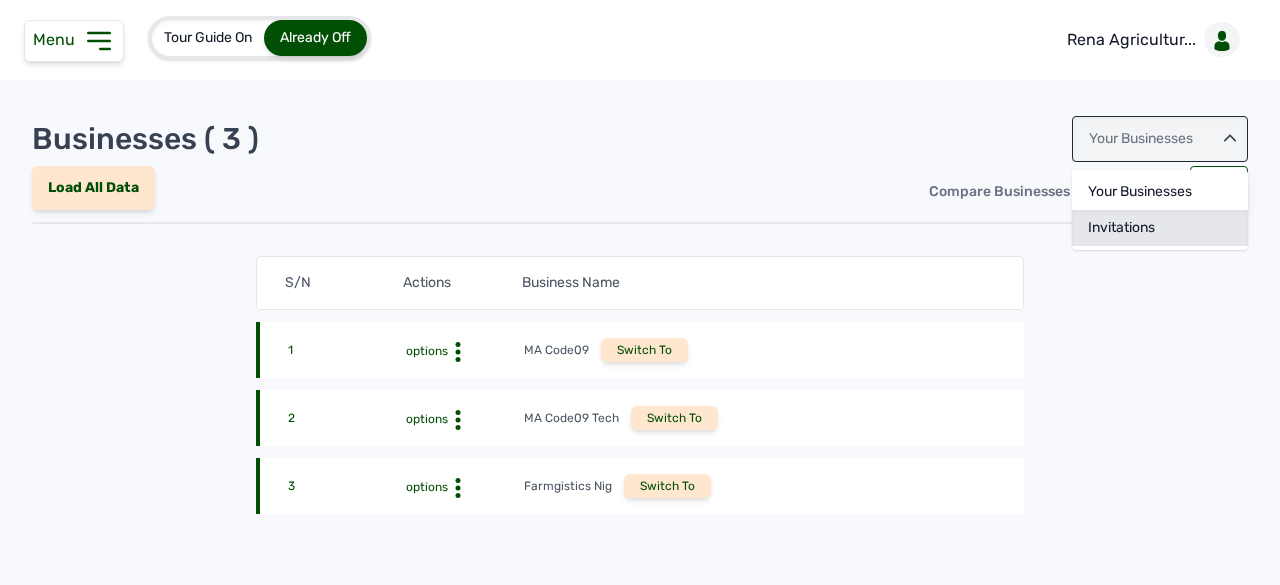 click on "Invitations" 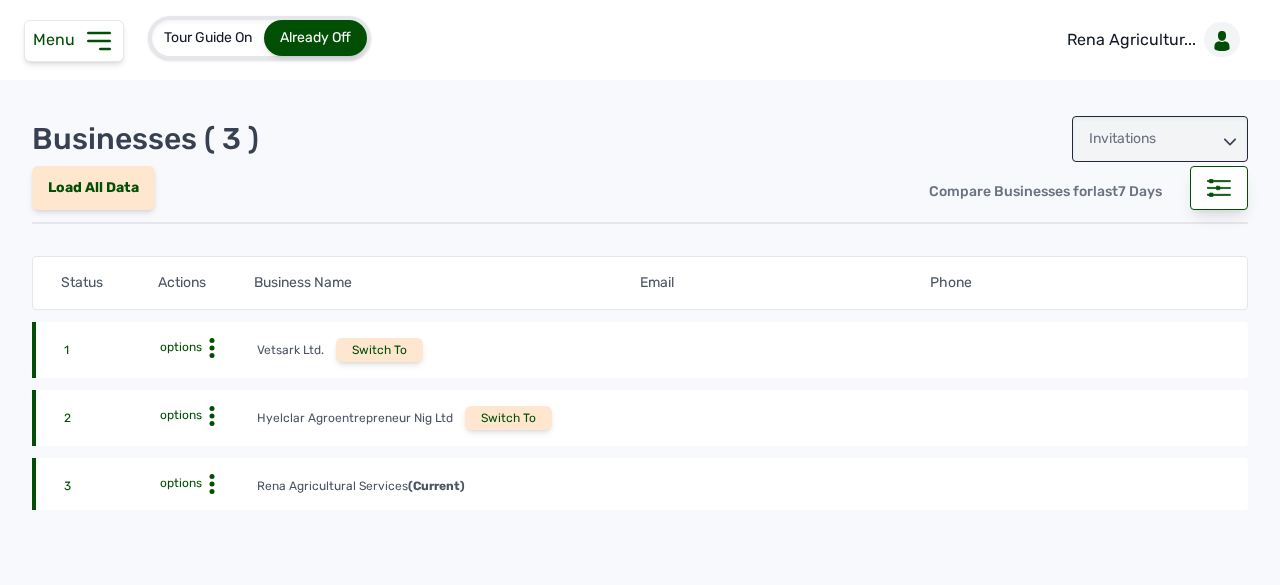 click on "Switch To" at bounding box center [508, 418] 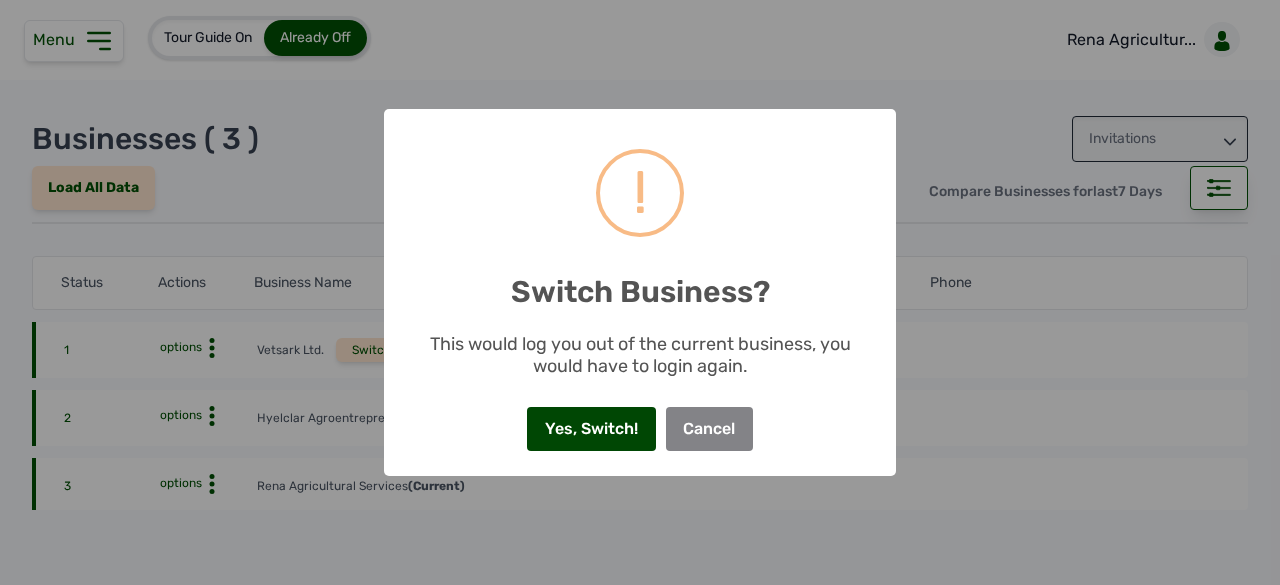 click on "Yes, Switch!" at bounding box center (591, 429) 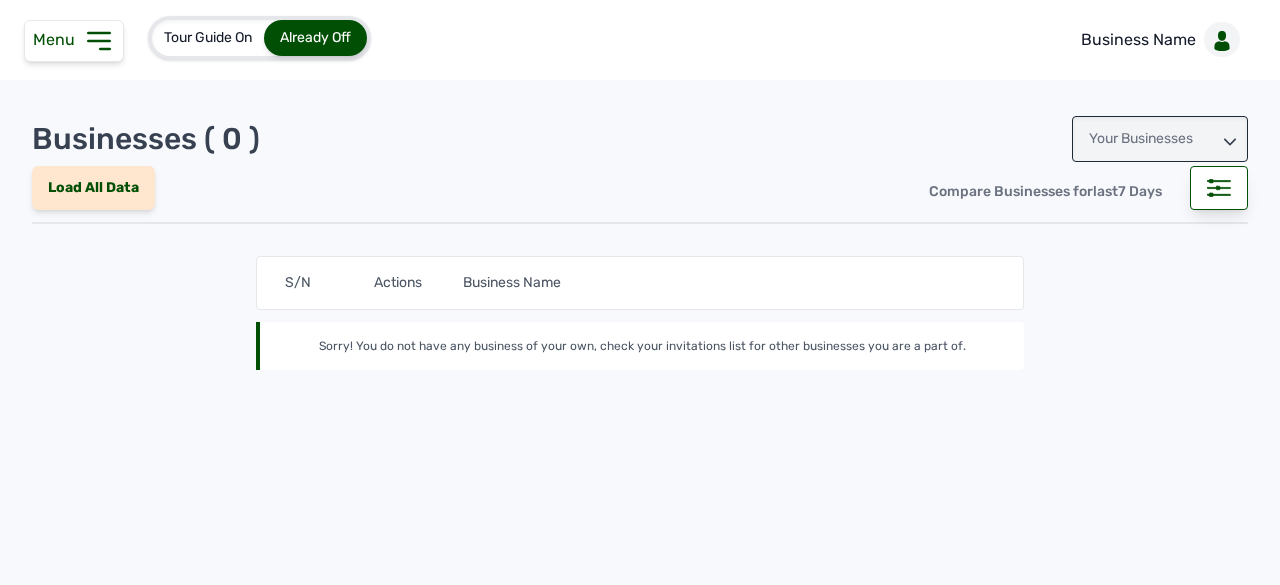 scroll, scrollTop: 0, scrollLeft: 0, axis: both 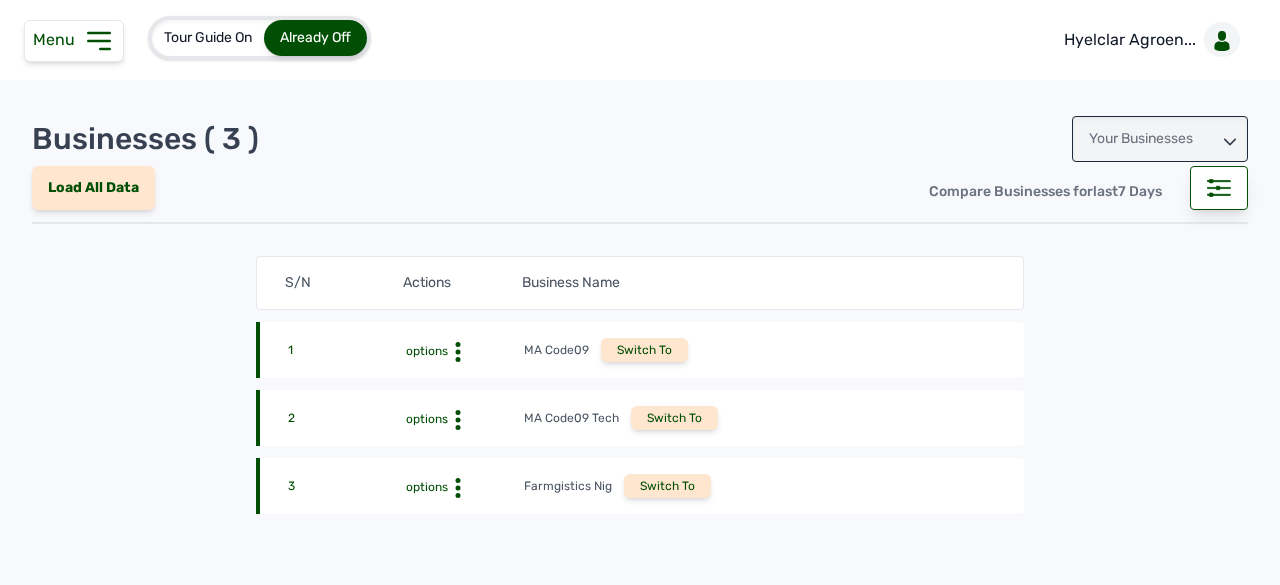 click 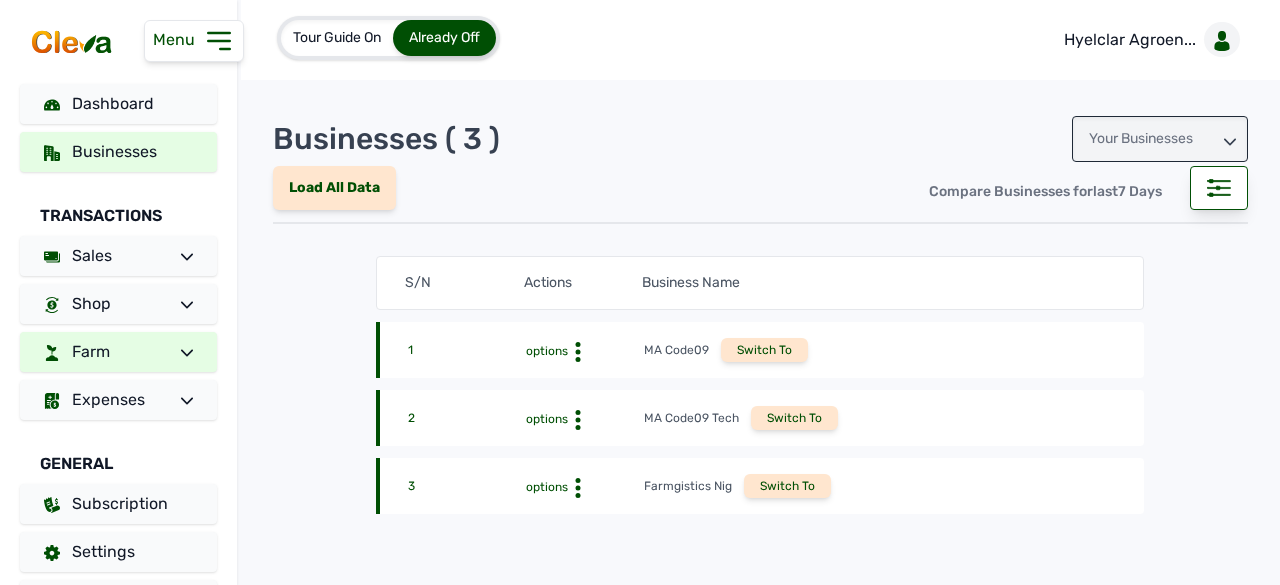 click at bounding box center [179, 352] 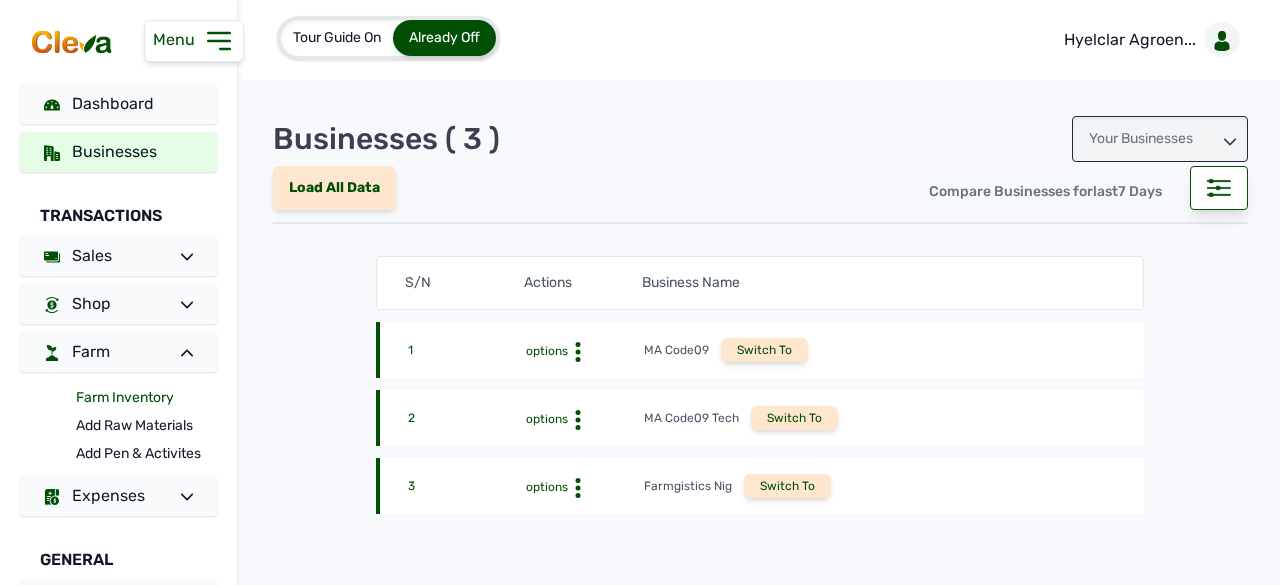 click on "Farm Inventory" at bounding box center (146, 398) 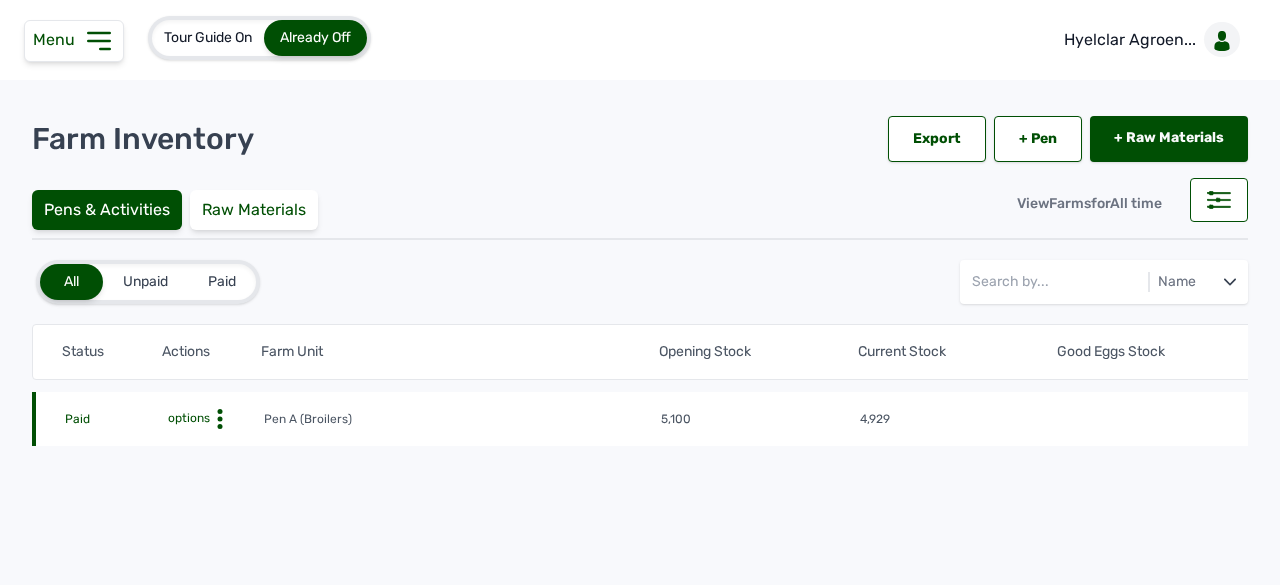 click on "options" at bounding box center (187, 418) 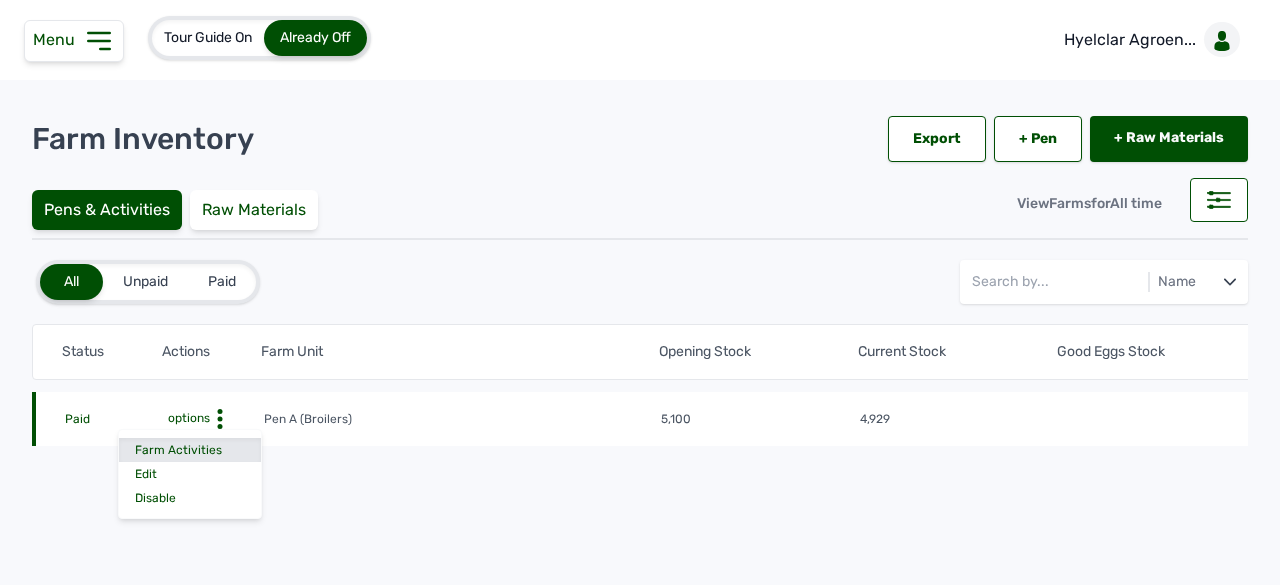 click on "Farm Activities" at bounding box center (190, 450) 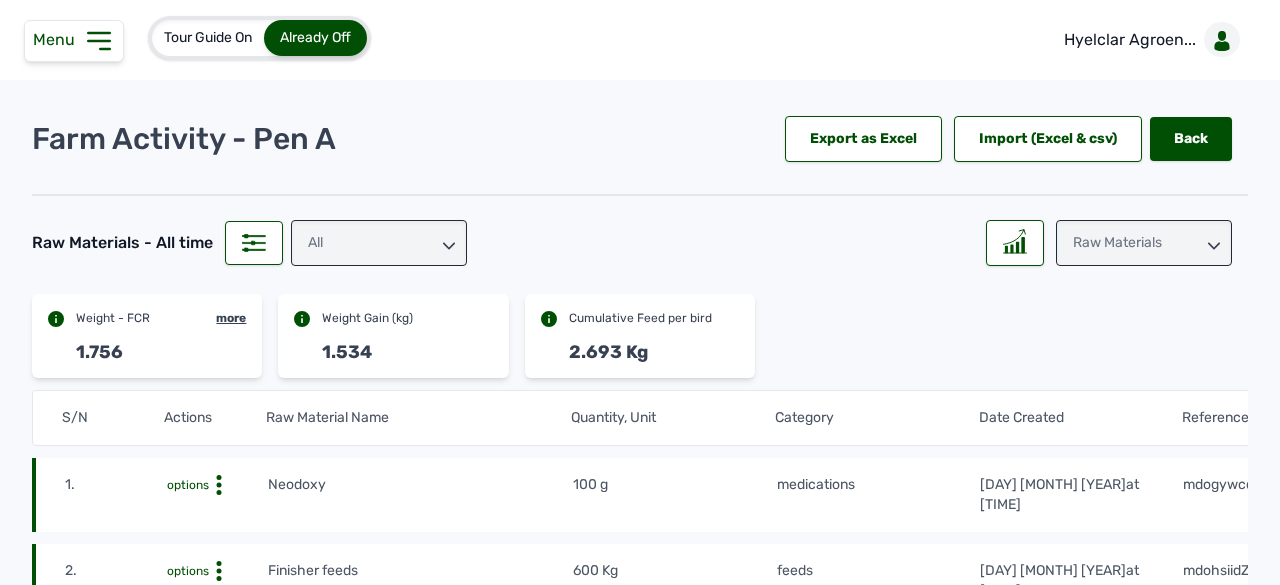drag, startPoint x: 398, startPoint y: 219, endPoint x: 396, endPoint y: 233, distance: 14.142136 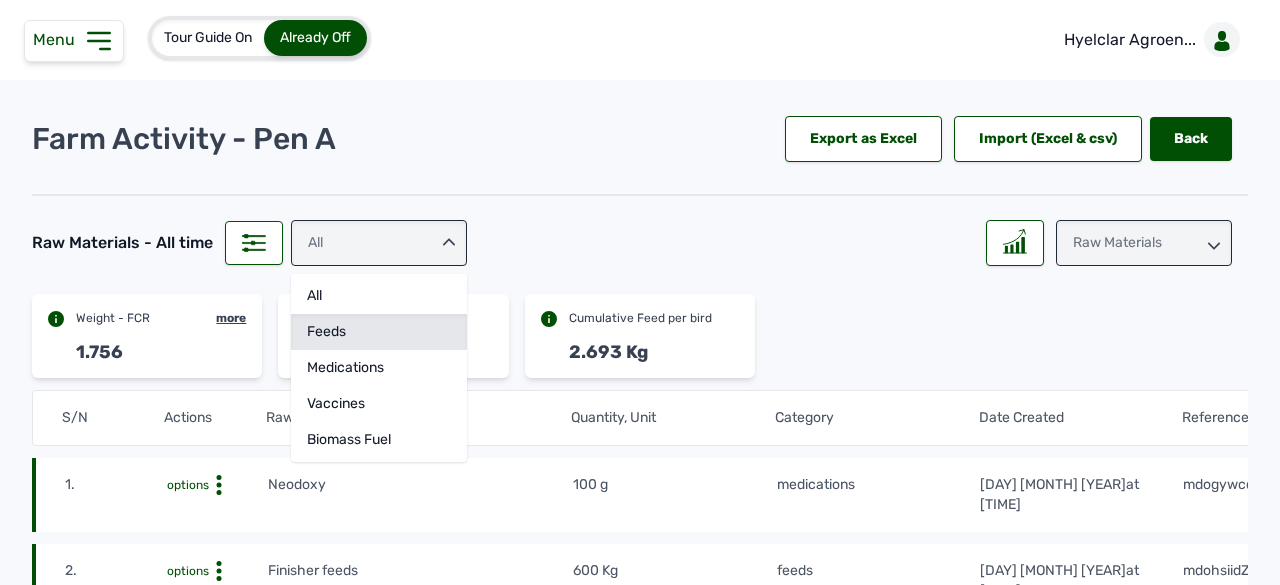 click on "feeds" 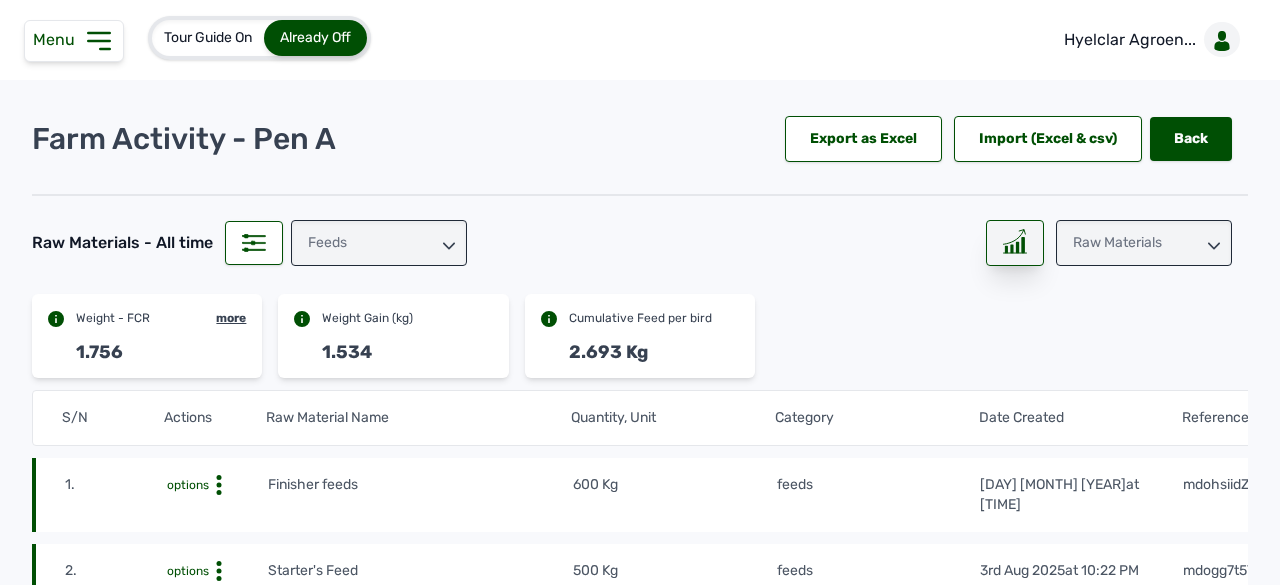 click at bounding box center [1015, 243] 